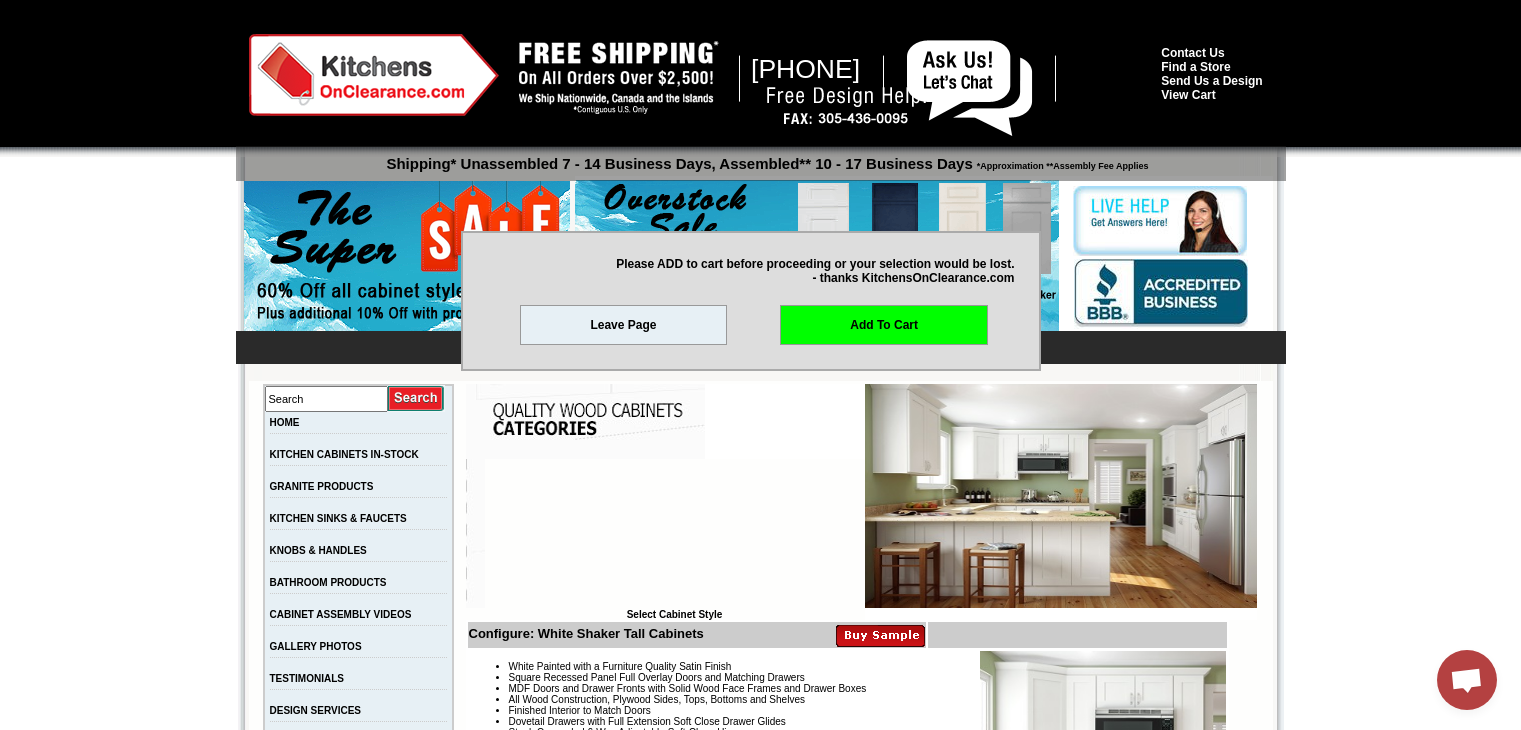 scroll, scrollTop: 52, scrollLeft: 0, axis: vertical 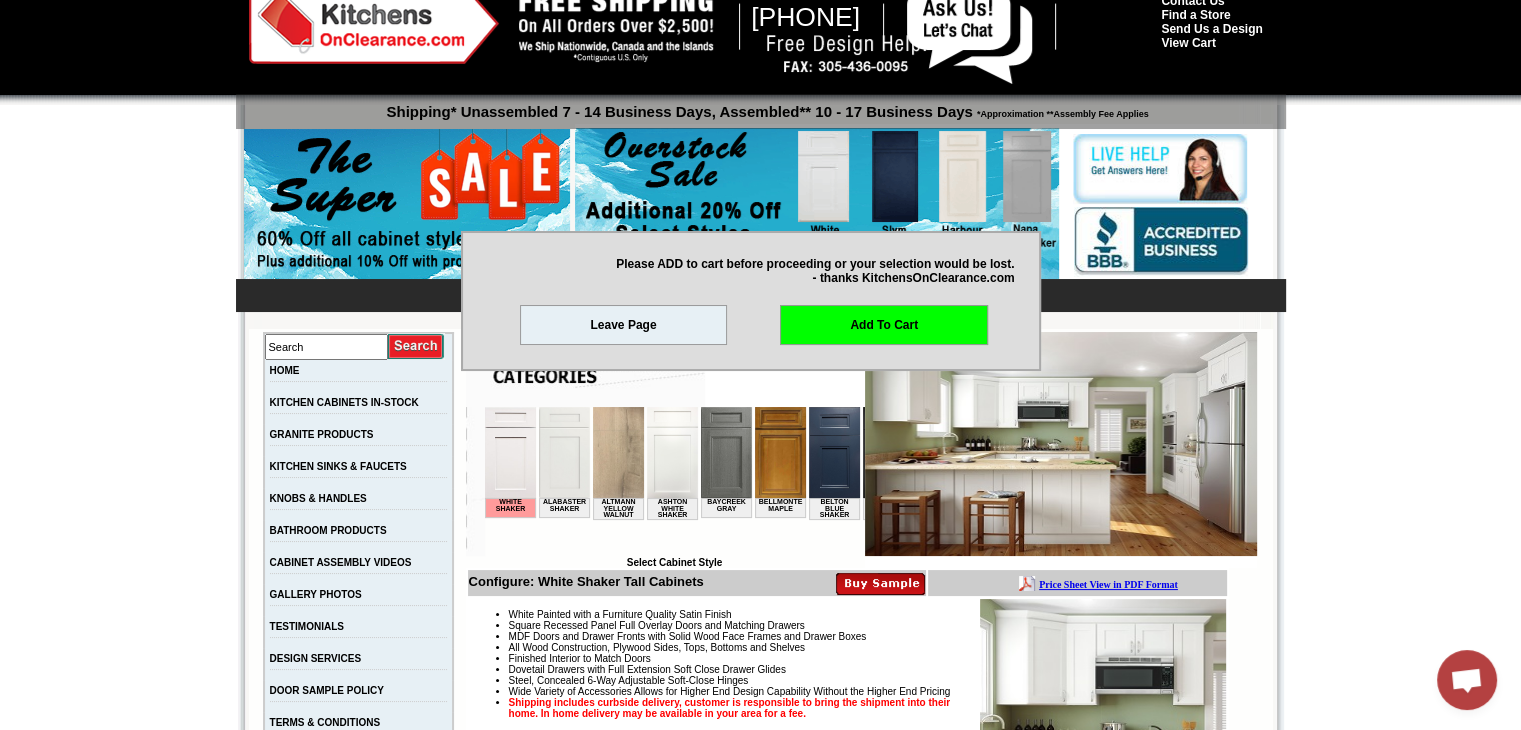 click on "KNOBS & HANDLES" at bounding box center (358, 504) 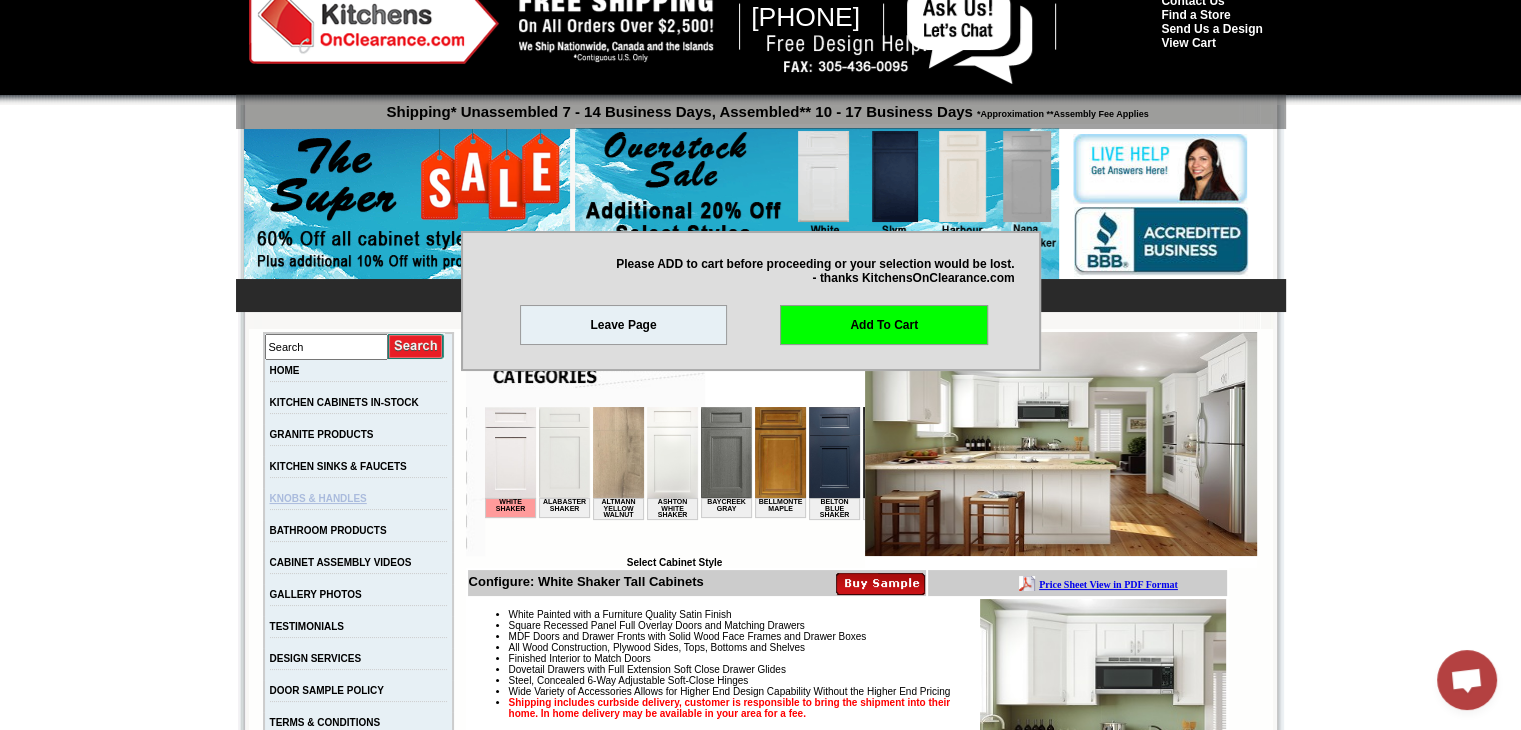 drag, startPoint x: 305, startPoint y: 493, endPoint x: 309, endPoint y: 510, distance: 17.464249 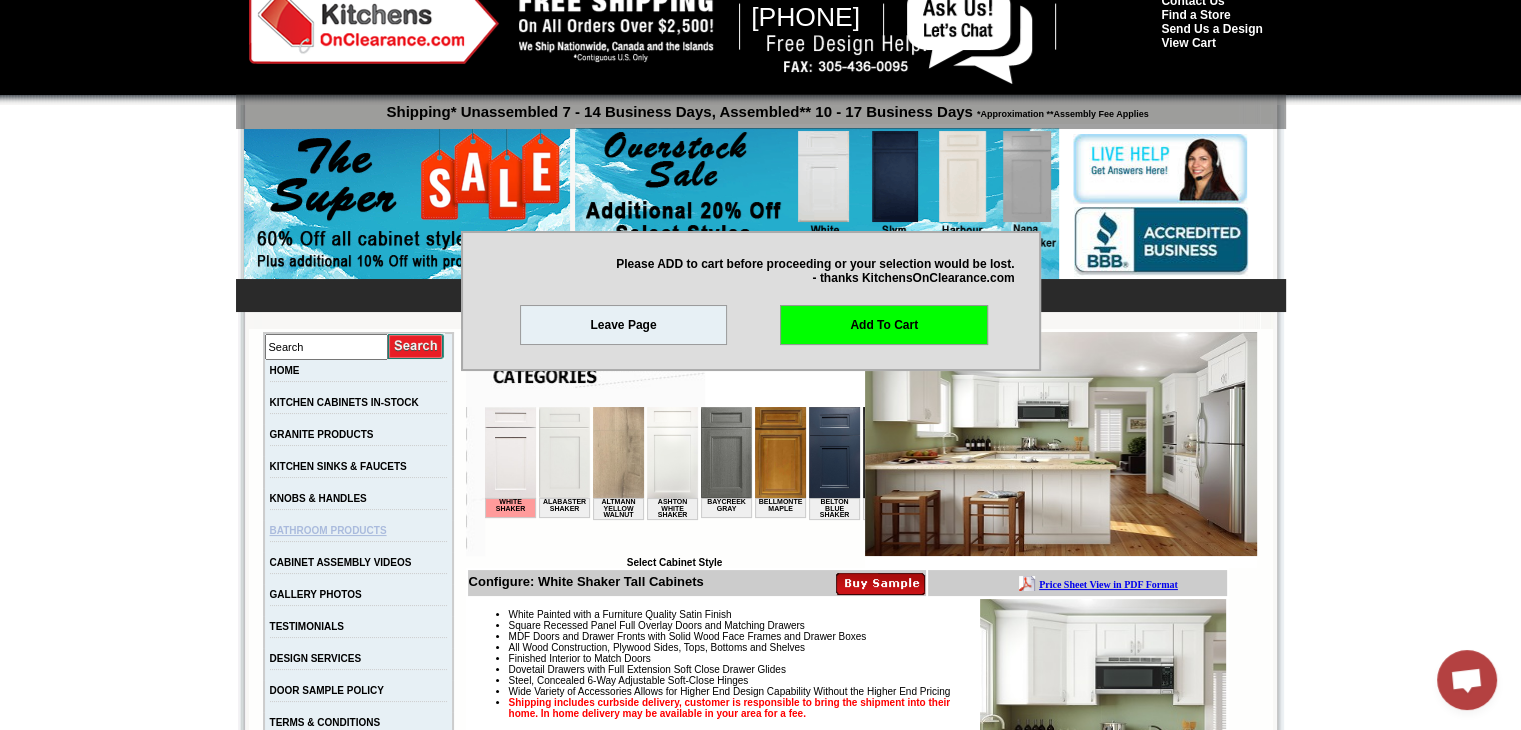click on "BATHROOM PRODUCTS" at bounding box center (328, 530) 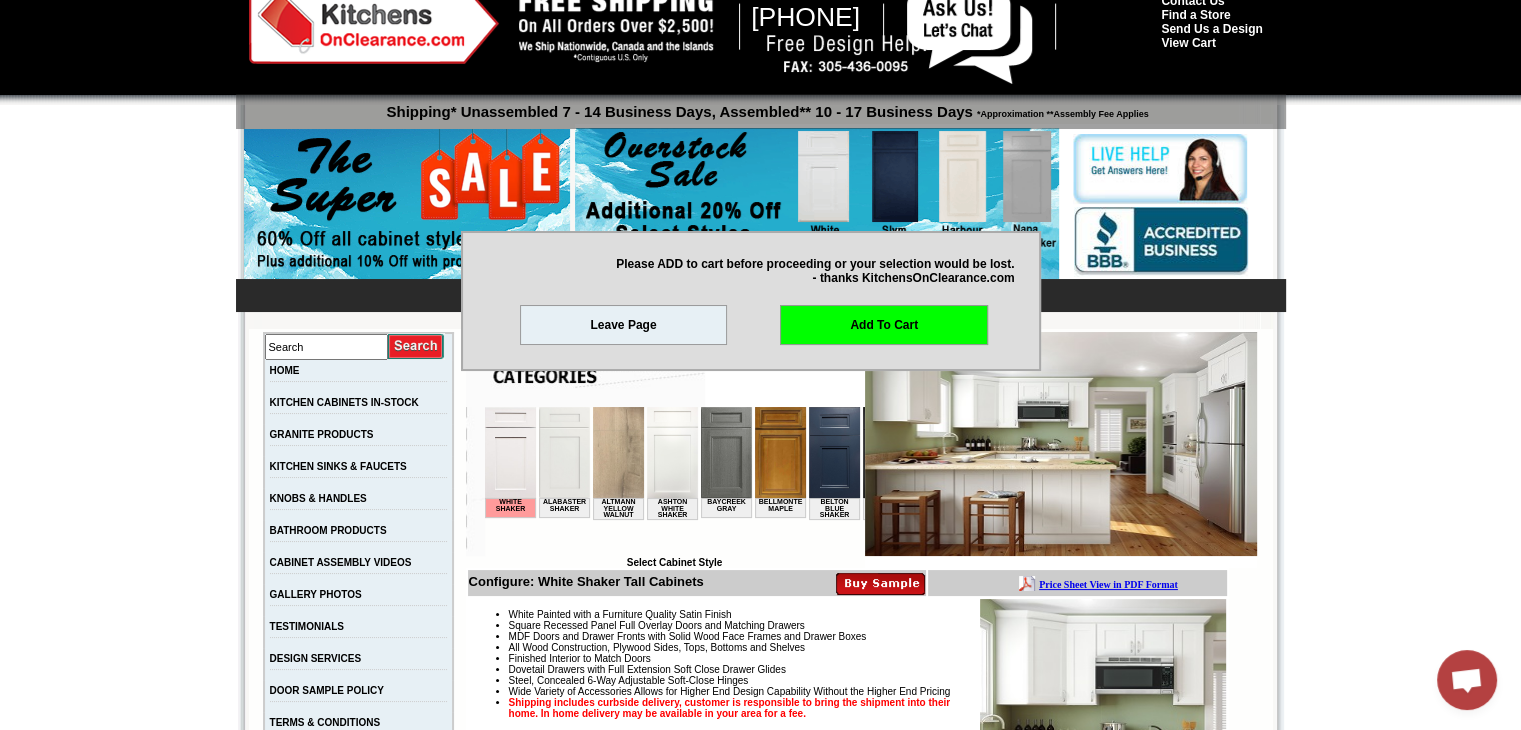 scroll, scrollTop: 0, scrollLeft: 0, axis: both 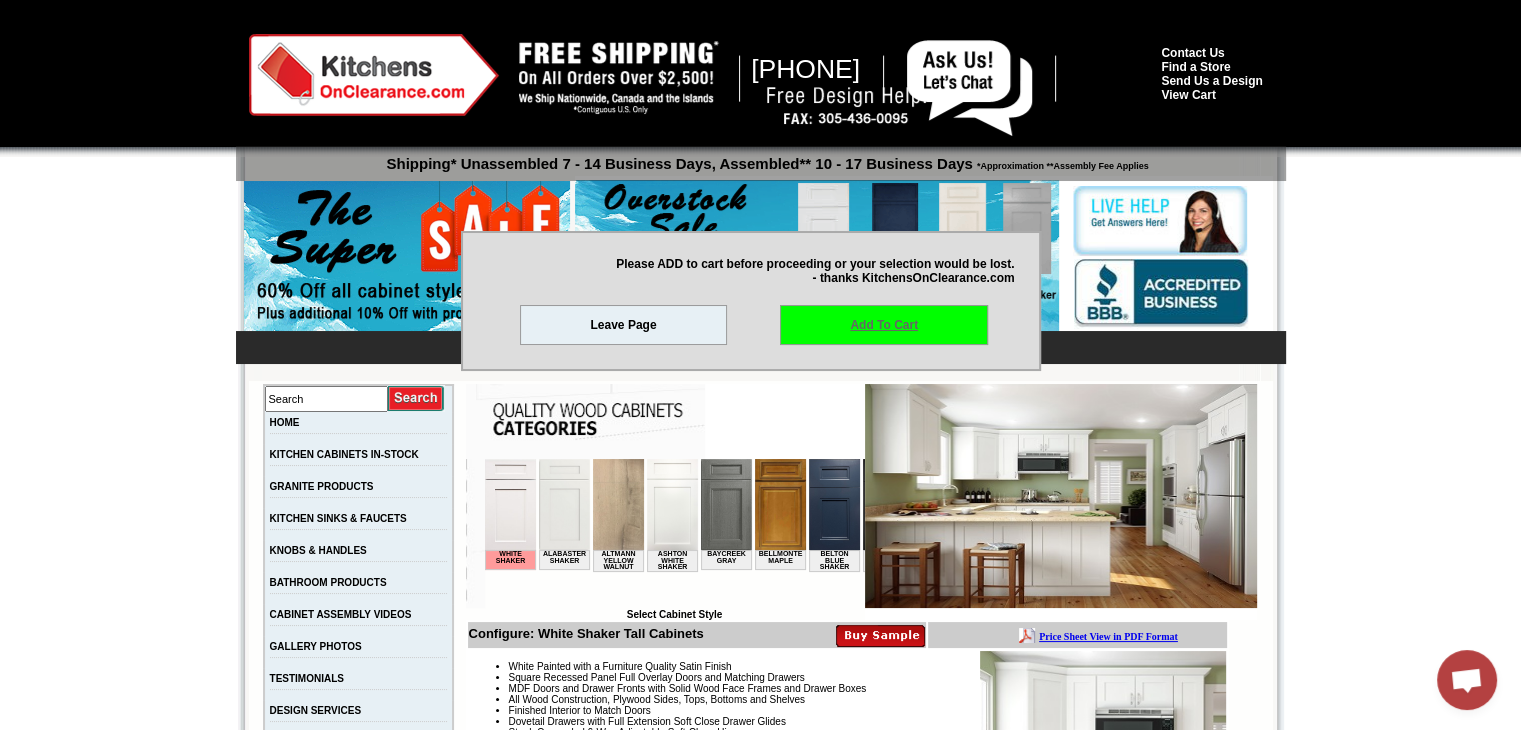 click on "Add To Cart" at bounding box center [884, 325] 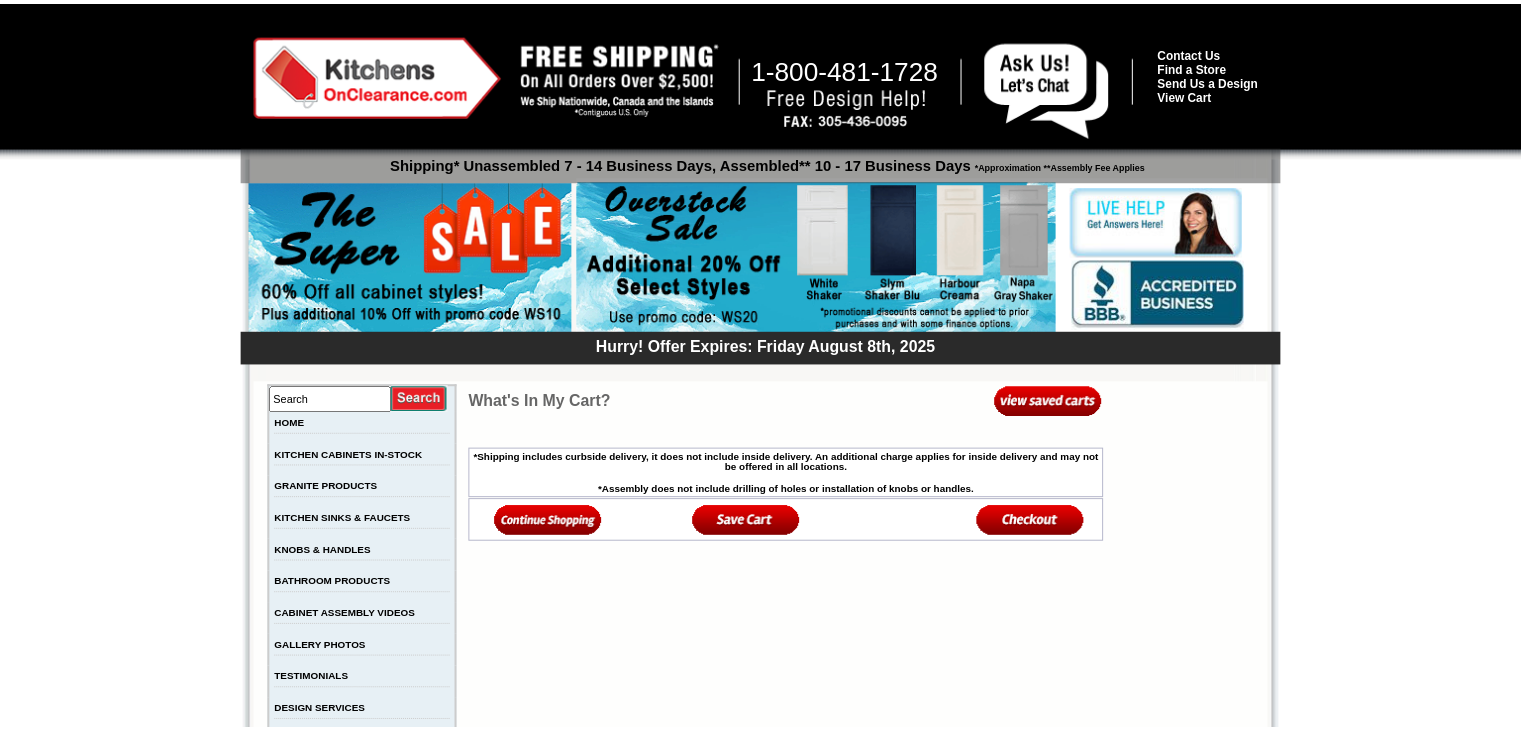 scroll, scrollTop: 0, scrollLeft: 0, axis: both 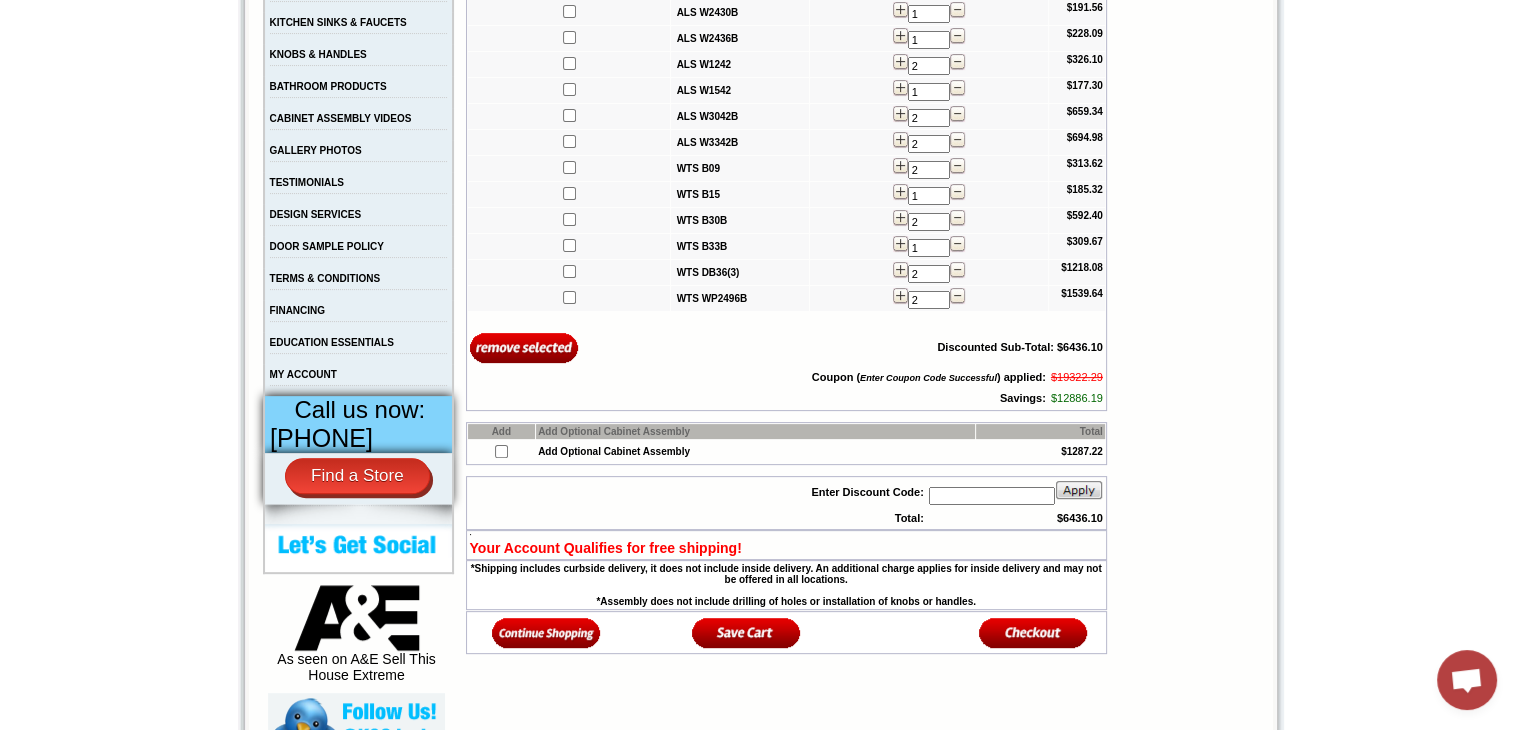 click at bounding box center [992, 496] 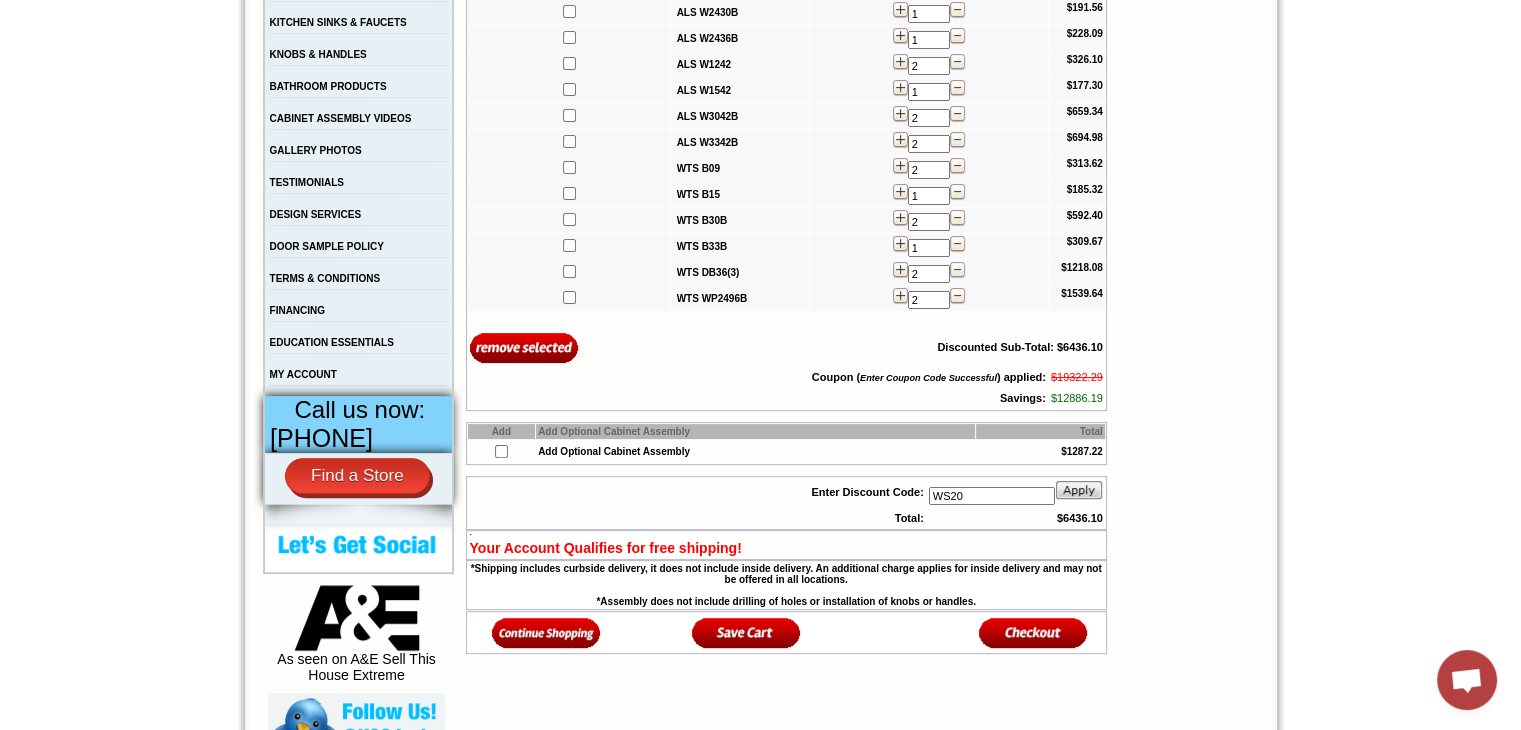 type on "WS20" 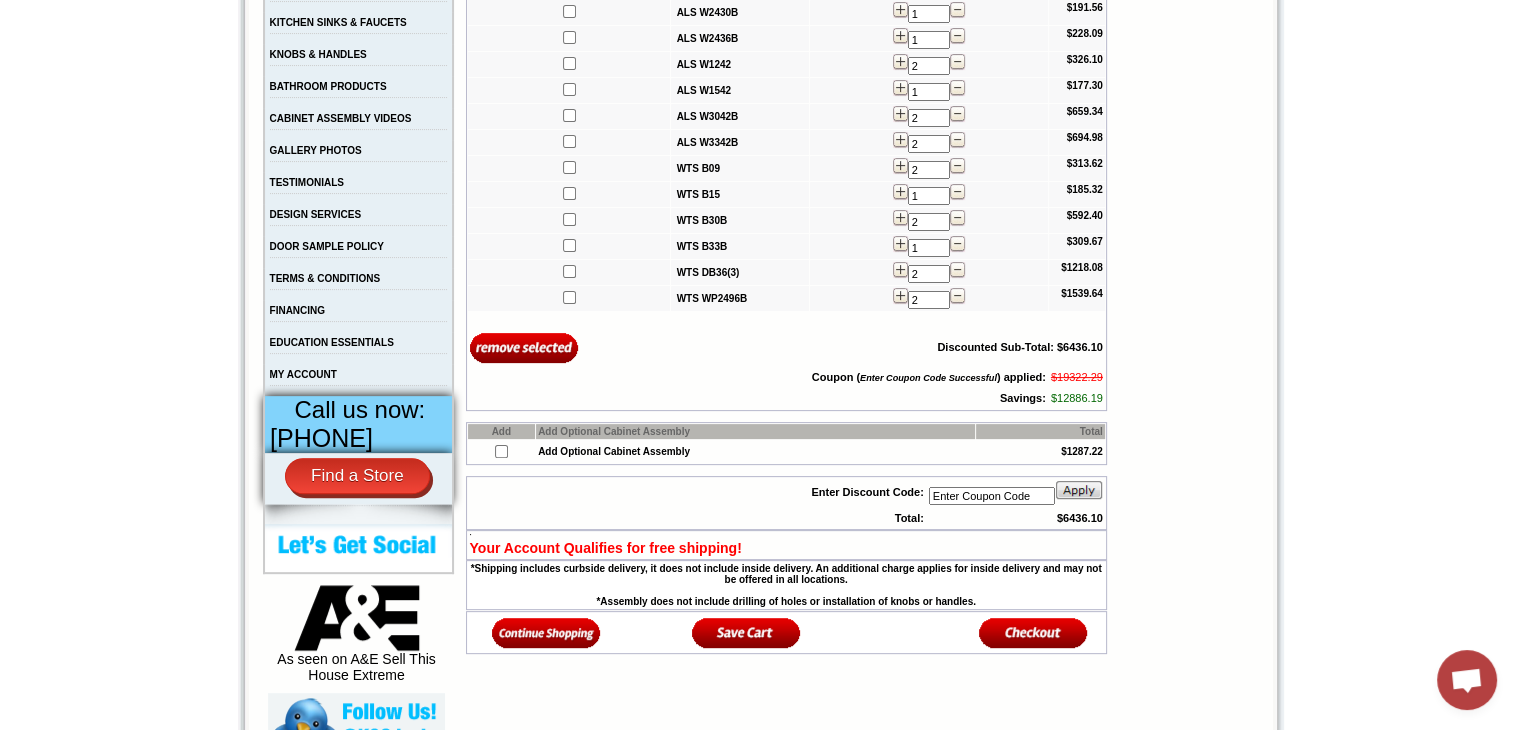 click at bounding box center (1079, 490) 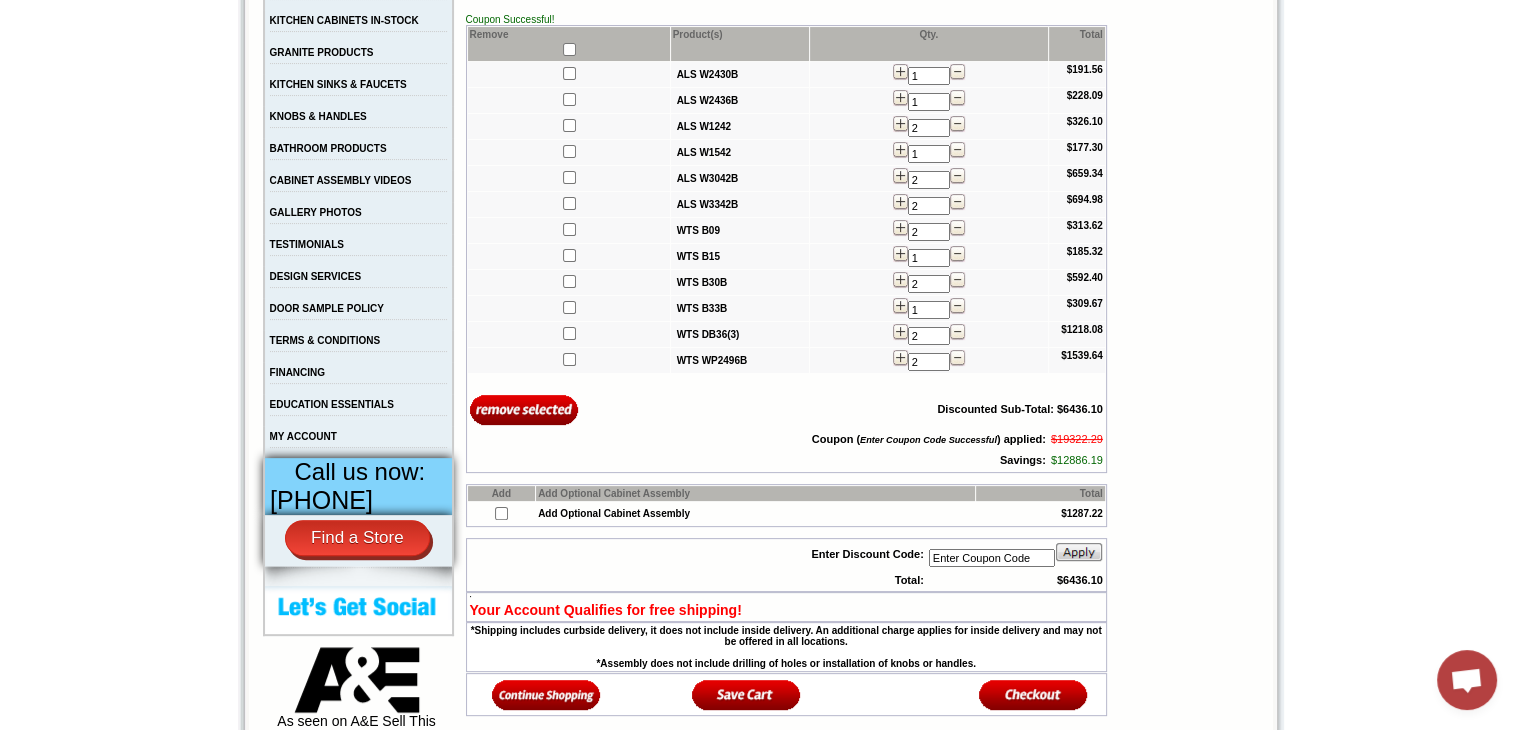 scroll, scrollTop: 0, scrollLeft: 0, axis: both 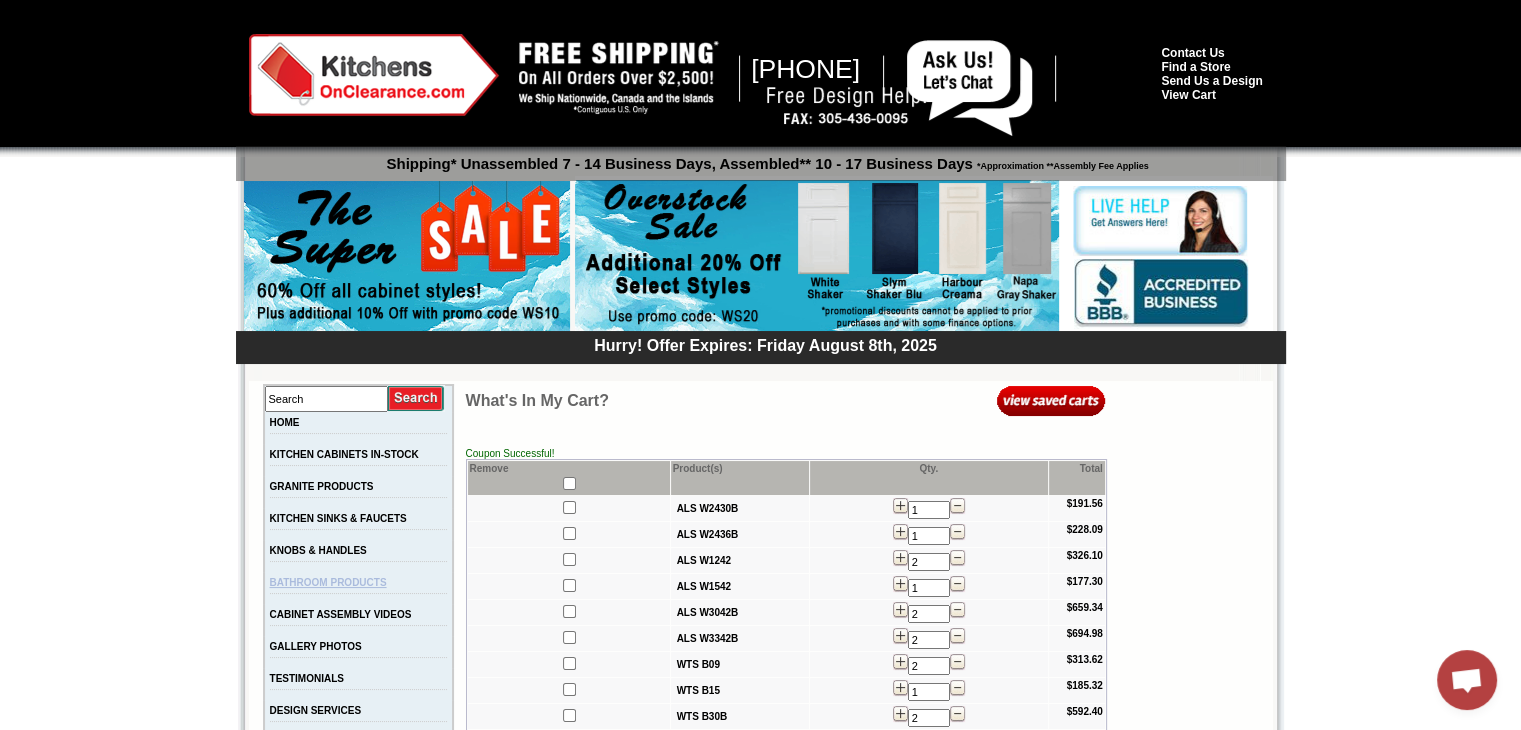 click on "BATHROOM PRODUCTS" at bounding box center [328, 582] 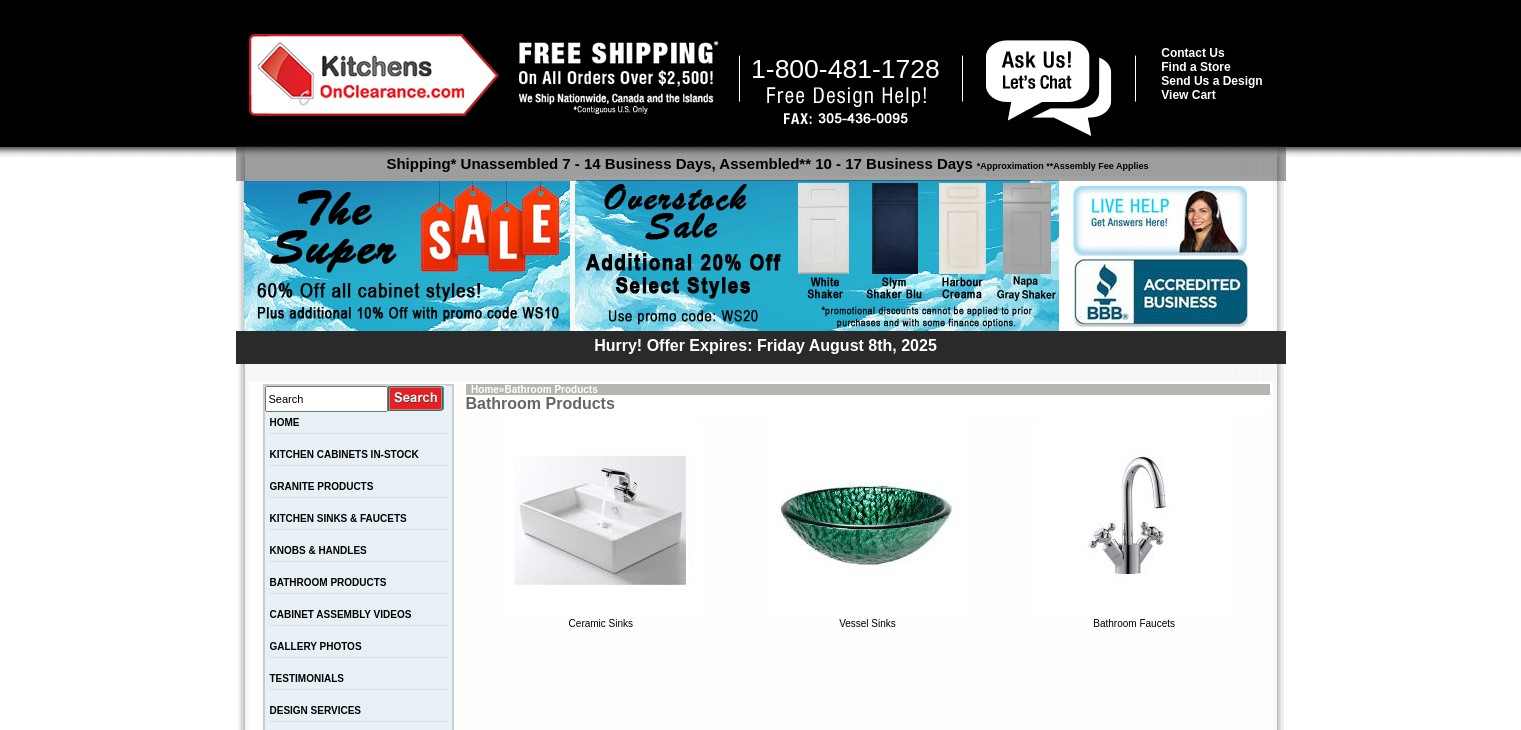 scroll, scrollTop: 0, scrollLeft: 0, axis: both 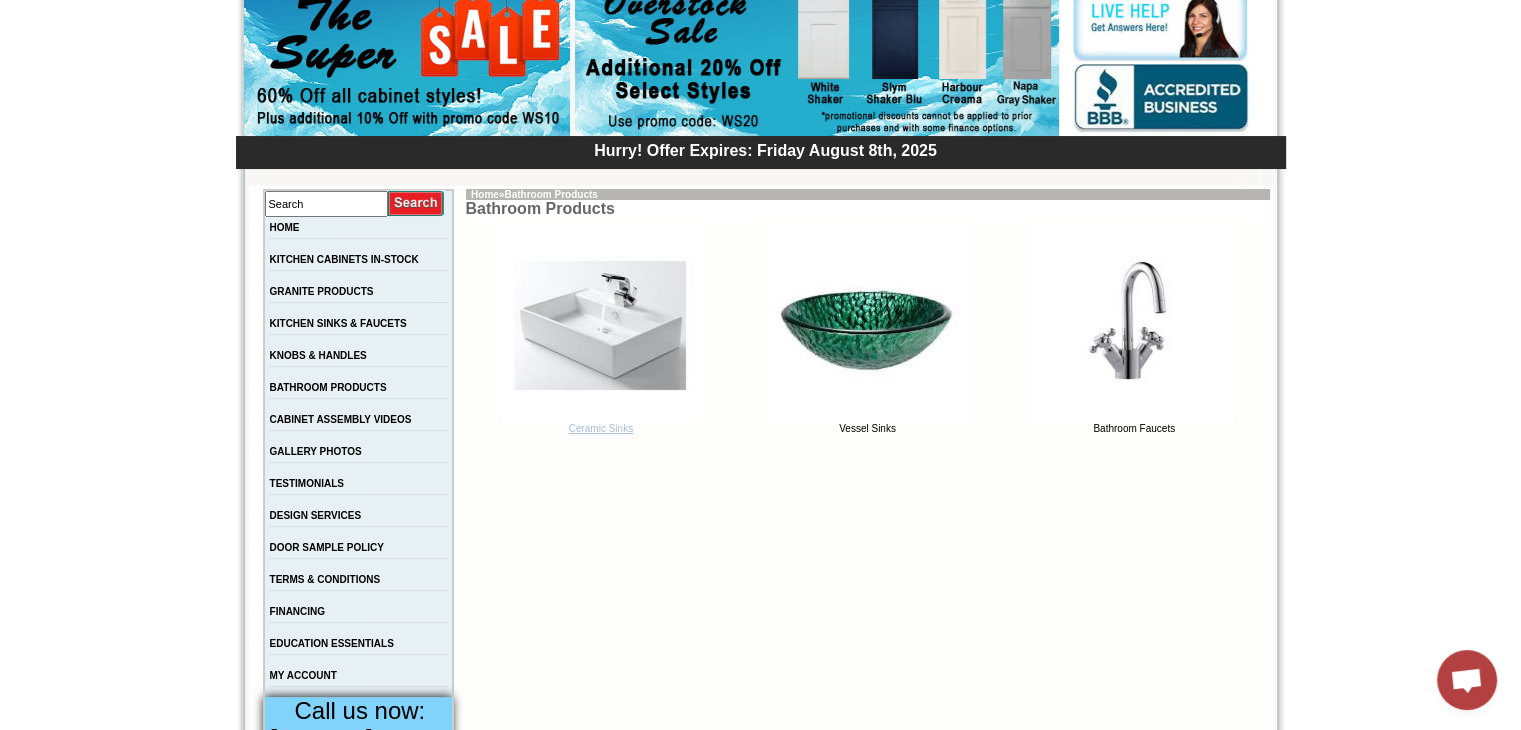 click at bounding box center [601, 323] 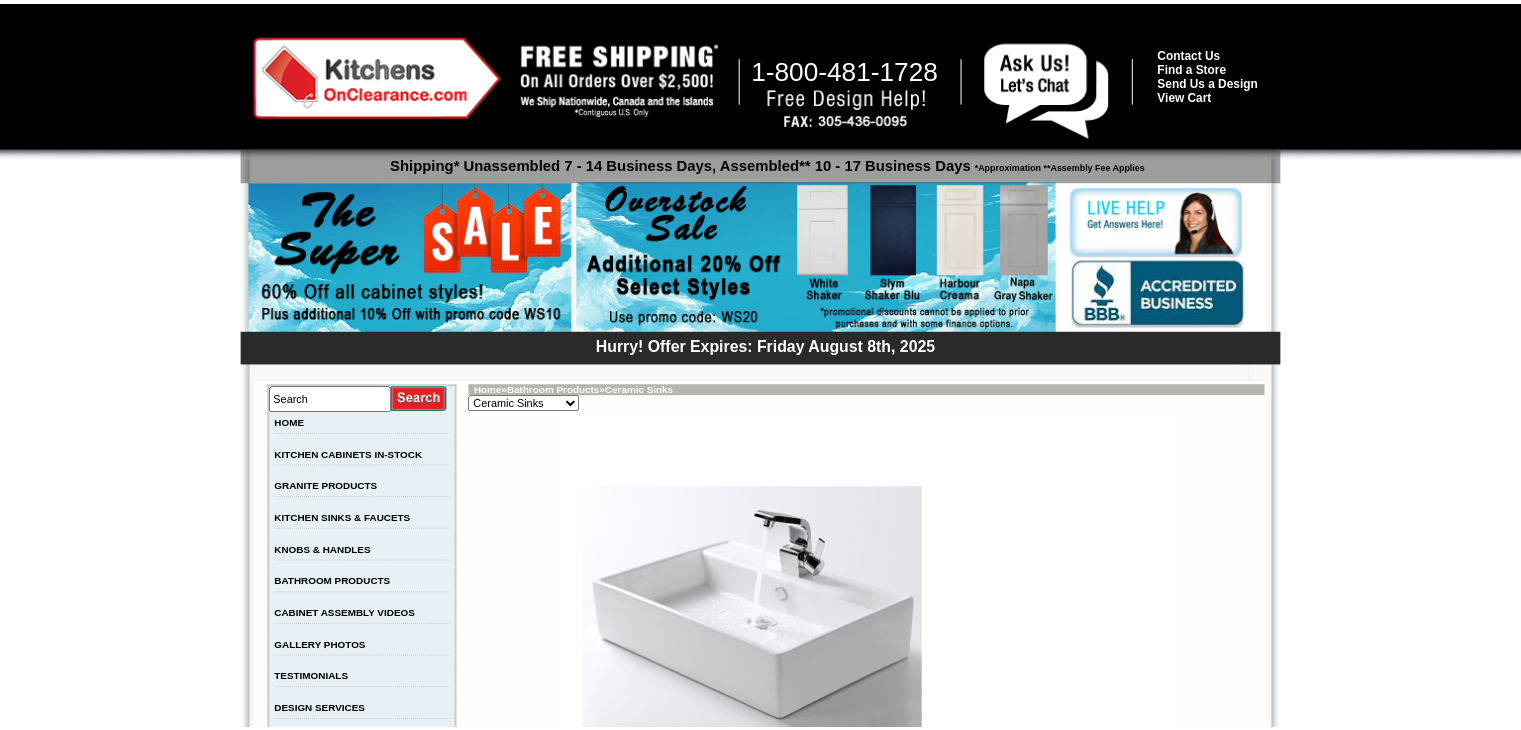 scroll, scrollTop: 0, scrollLeft: 0, axis: both 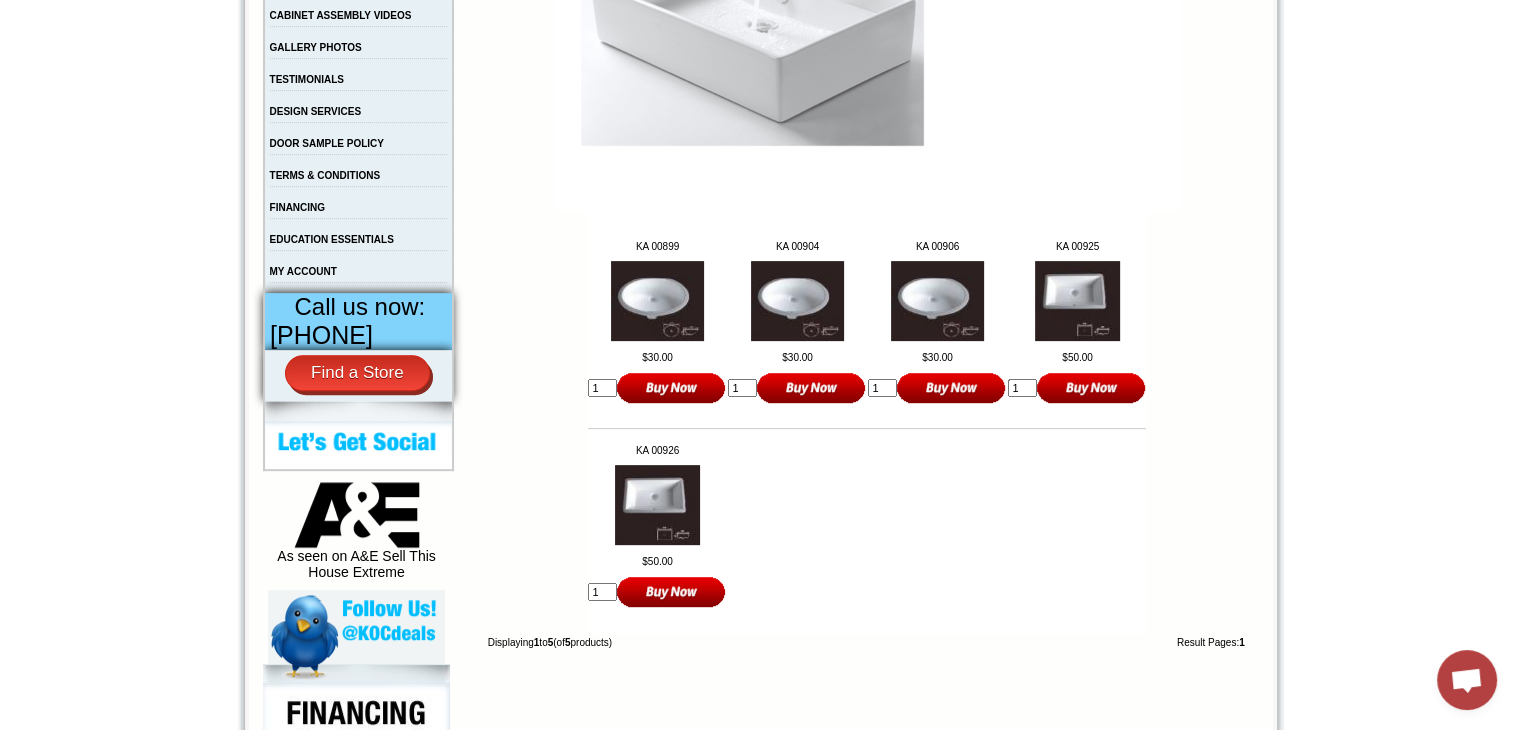 click at bounding box center [657, 505] 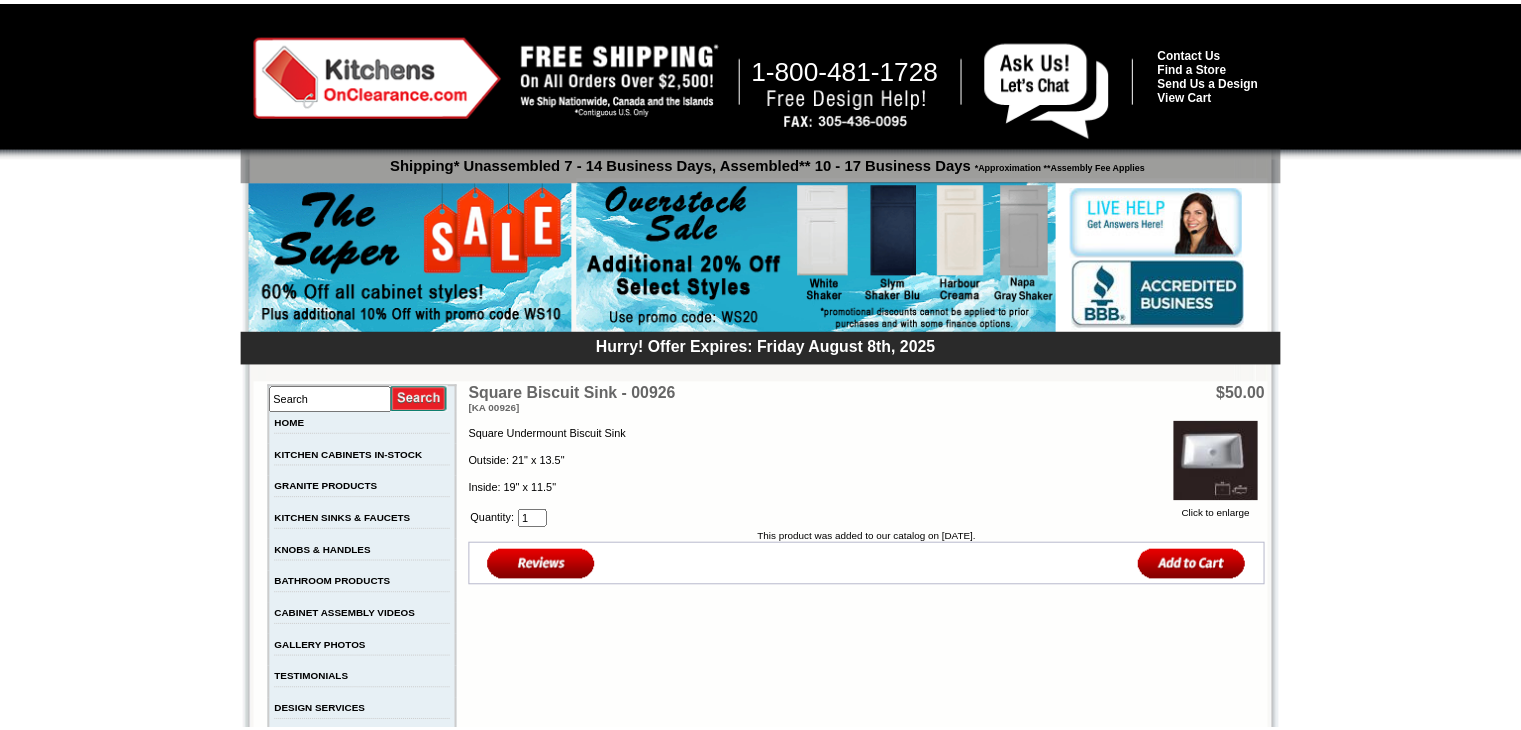 scroll, scrollTop: 0, scrollLeft: 0, axis: both 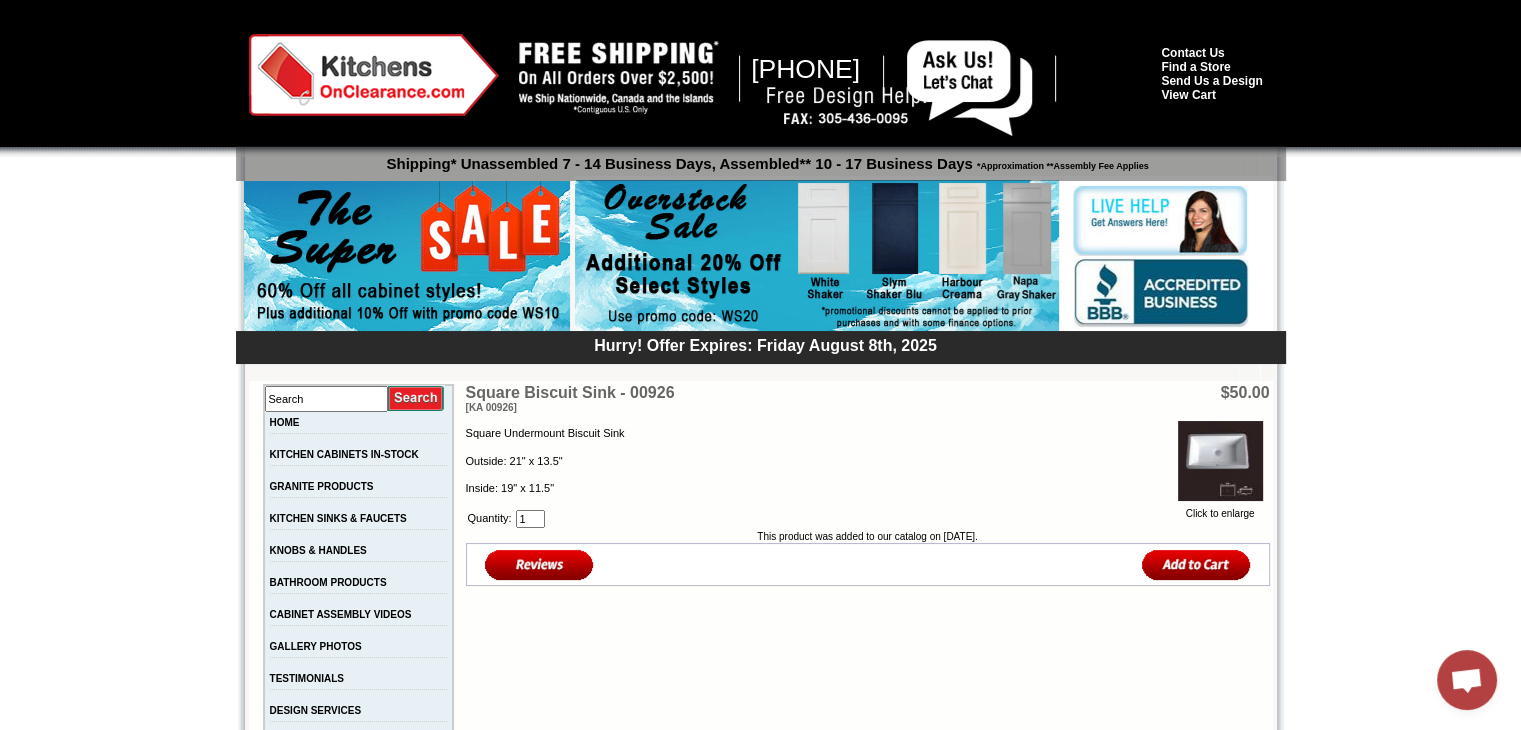 click on "GRANITE PRODUCTS" at bounding box center [358, 492] 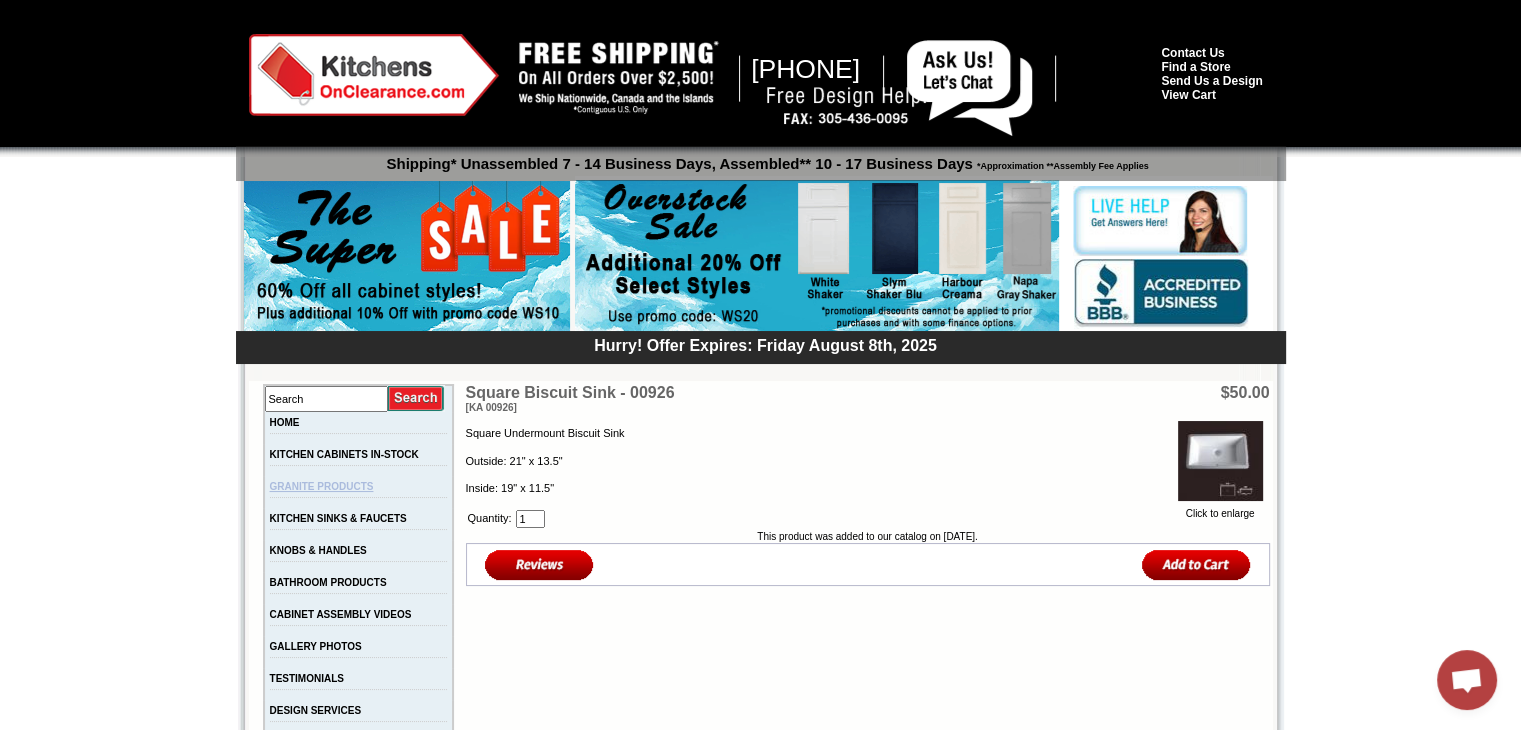 click on "GRANITE PRODUCTS" at bounding box center [322, 486] 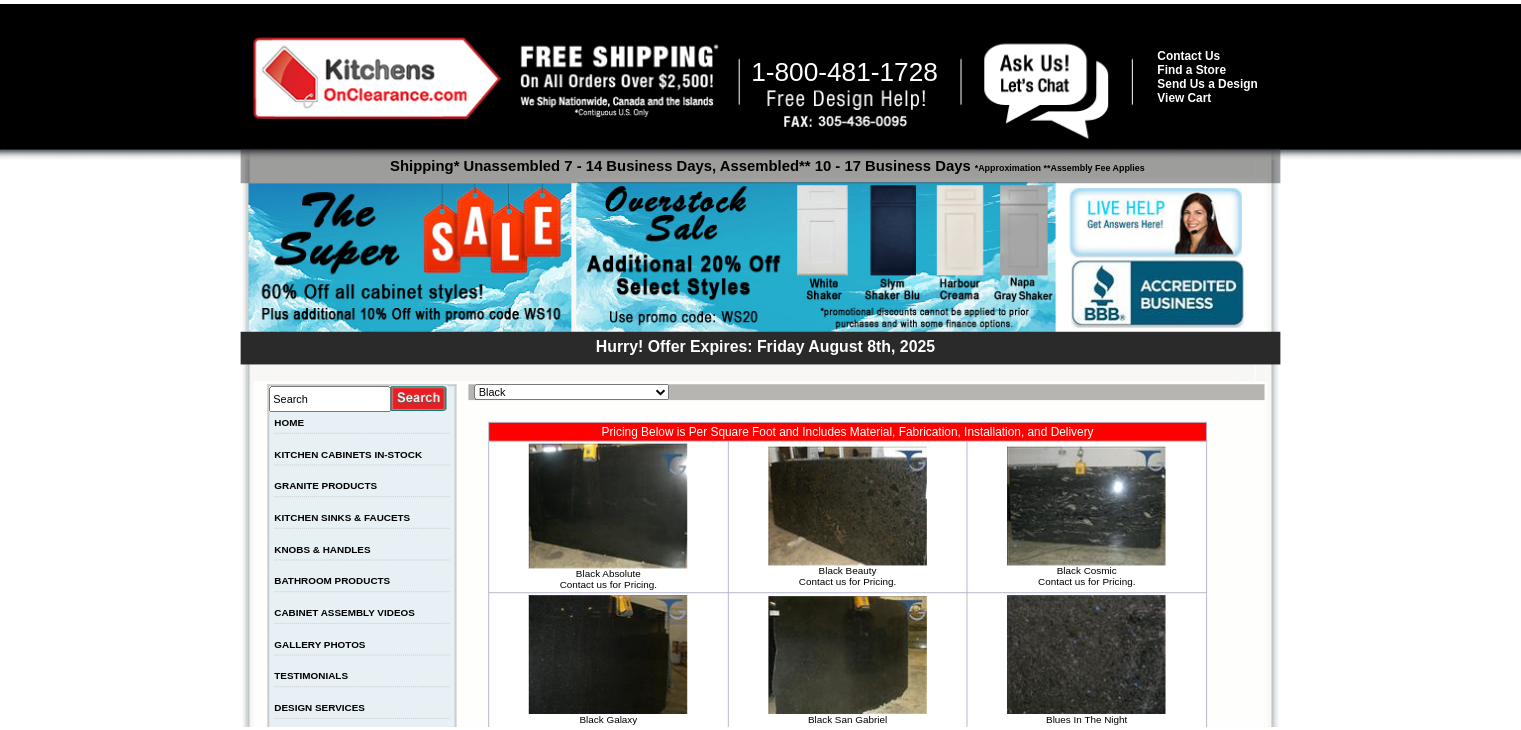 scroll, scrollTop: 0, scrollLeft: 0, axis: both 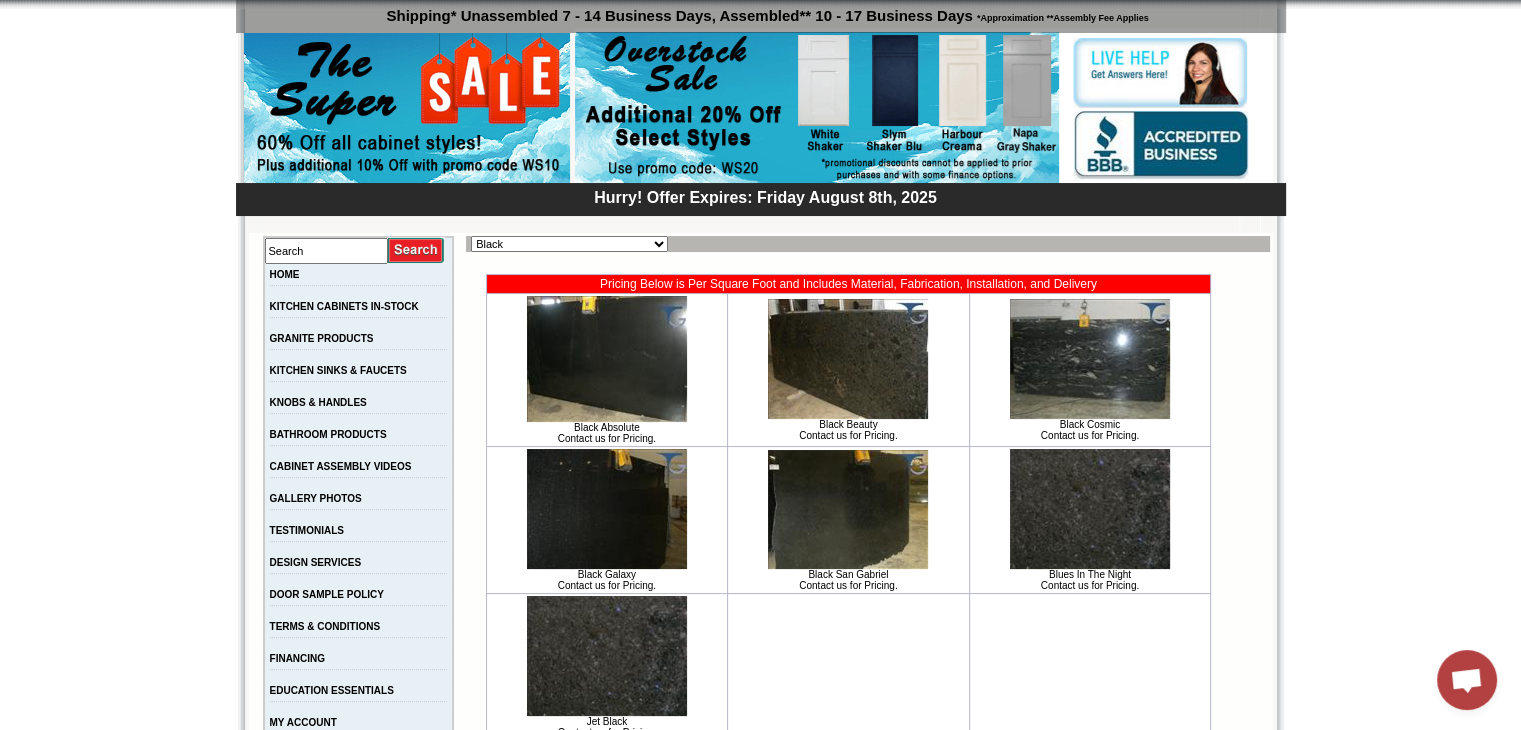 click on "KITCHEN SINKS & FAUCETS" at bounding box center (358, 376) 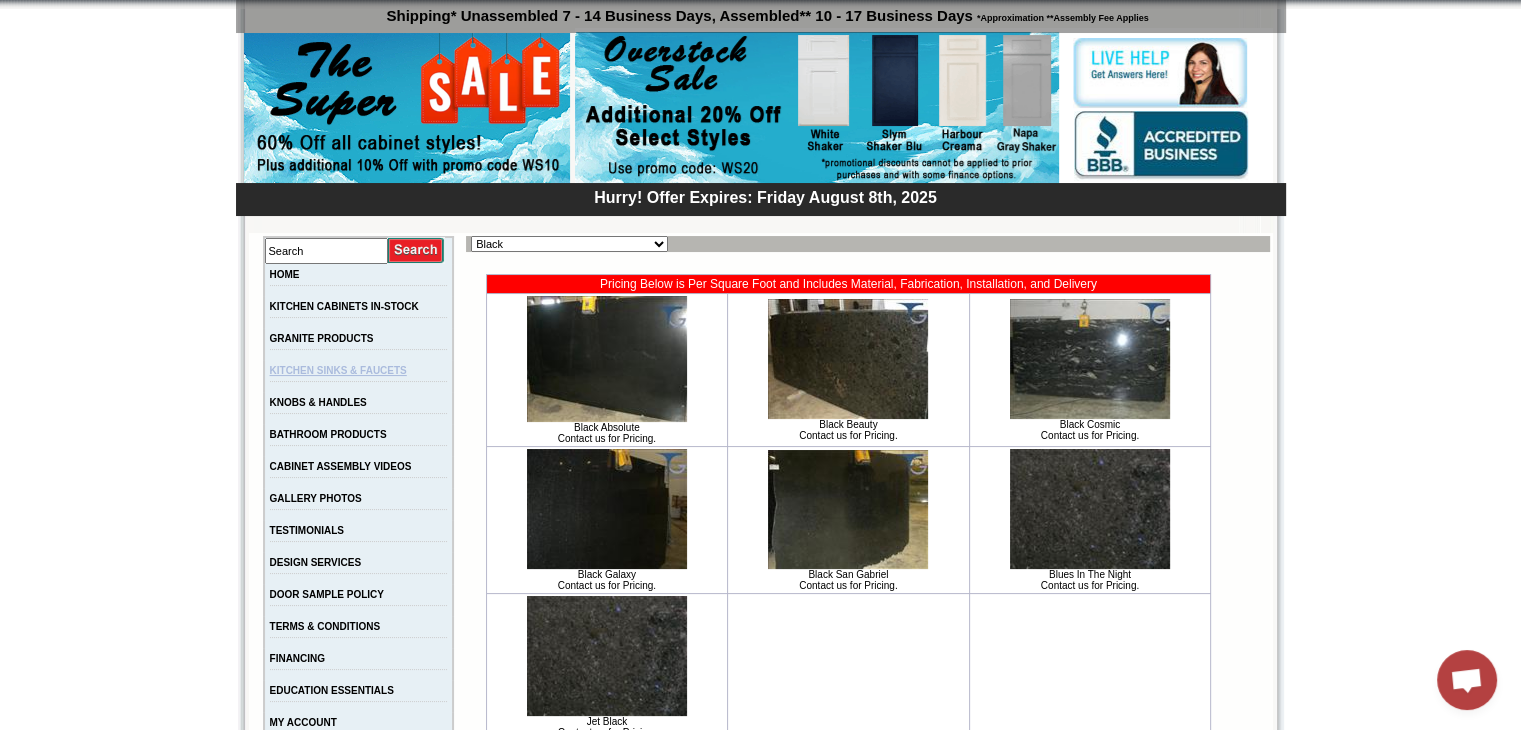 click on "KITCHEN SINKS & FAUCETS" at bounding box center [338, 370] 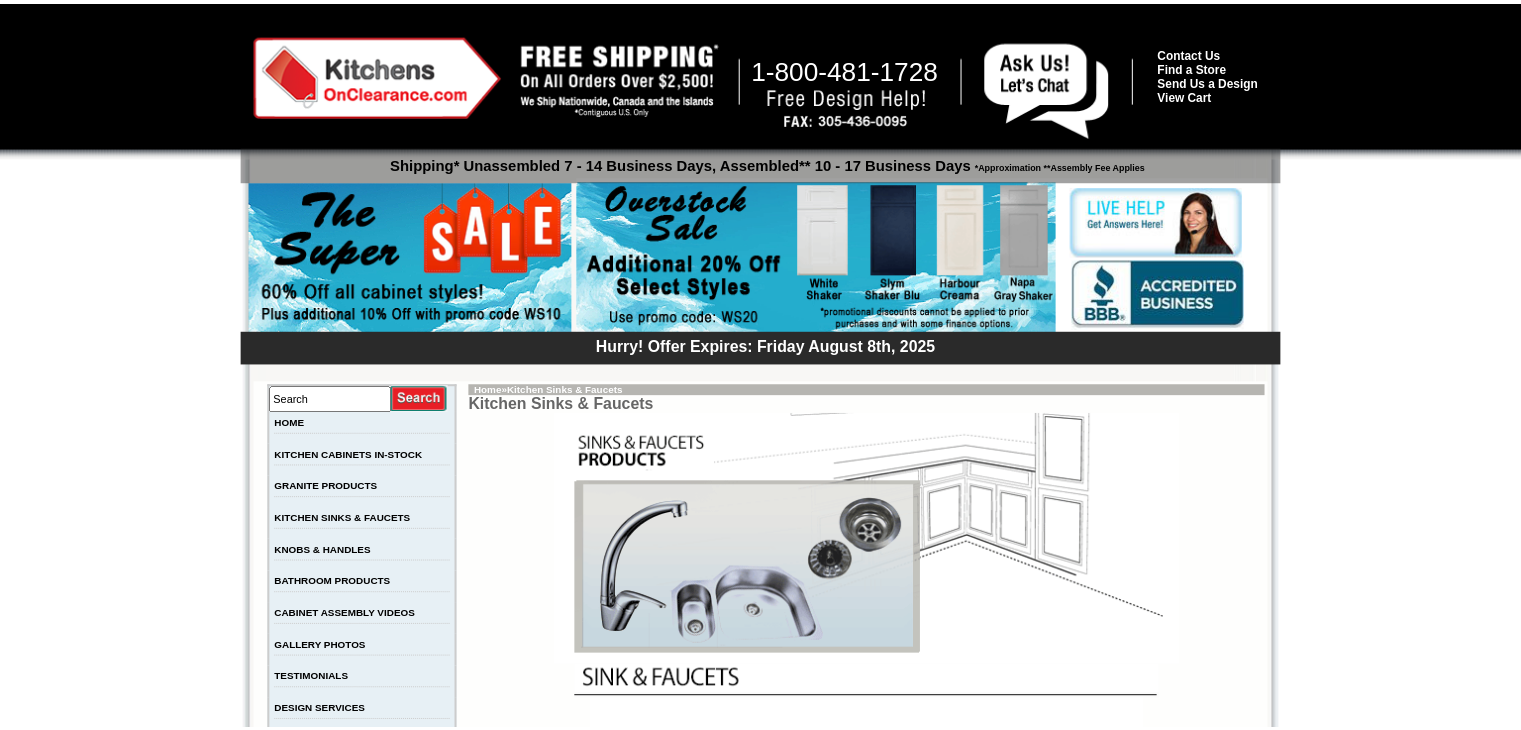 scroll, scrollTop: 0, scrollLeft: 0, axis: both 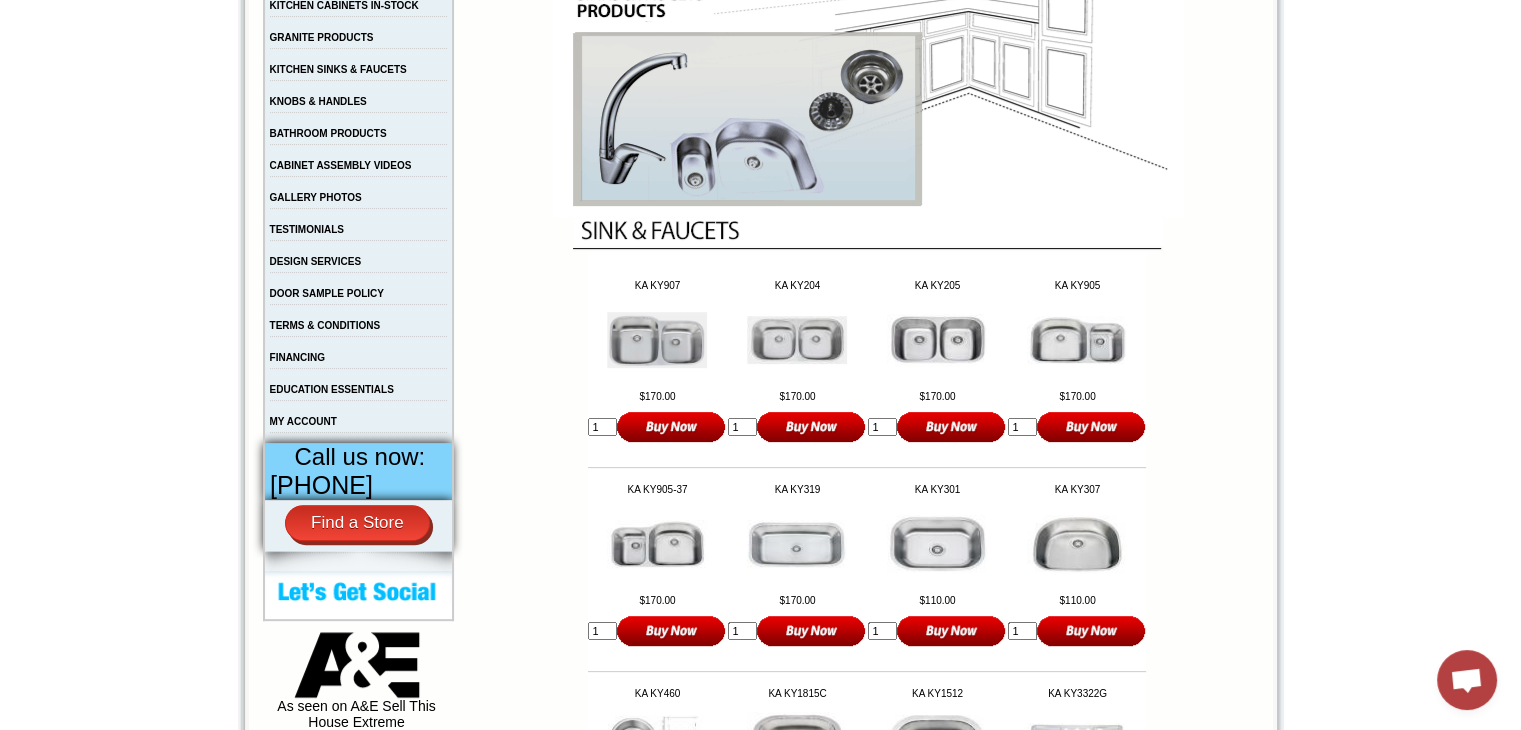 click at bounding box center [1077, 339] 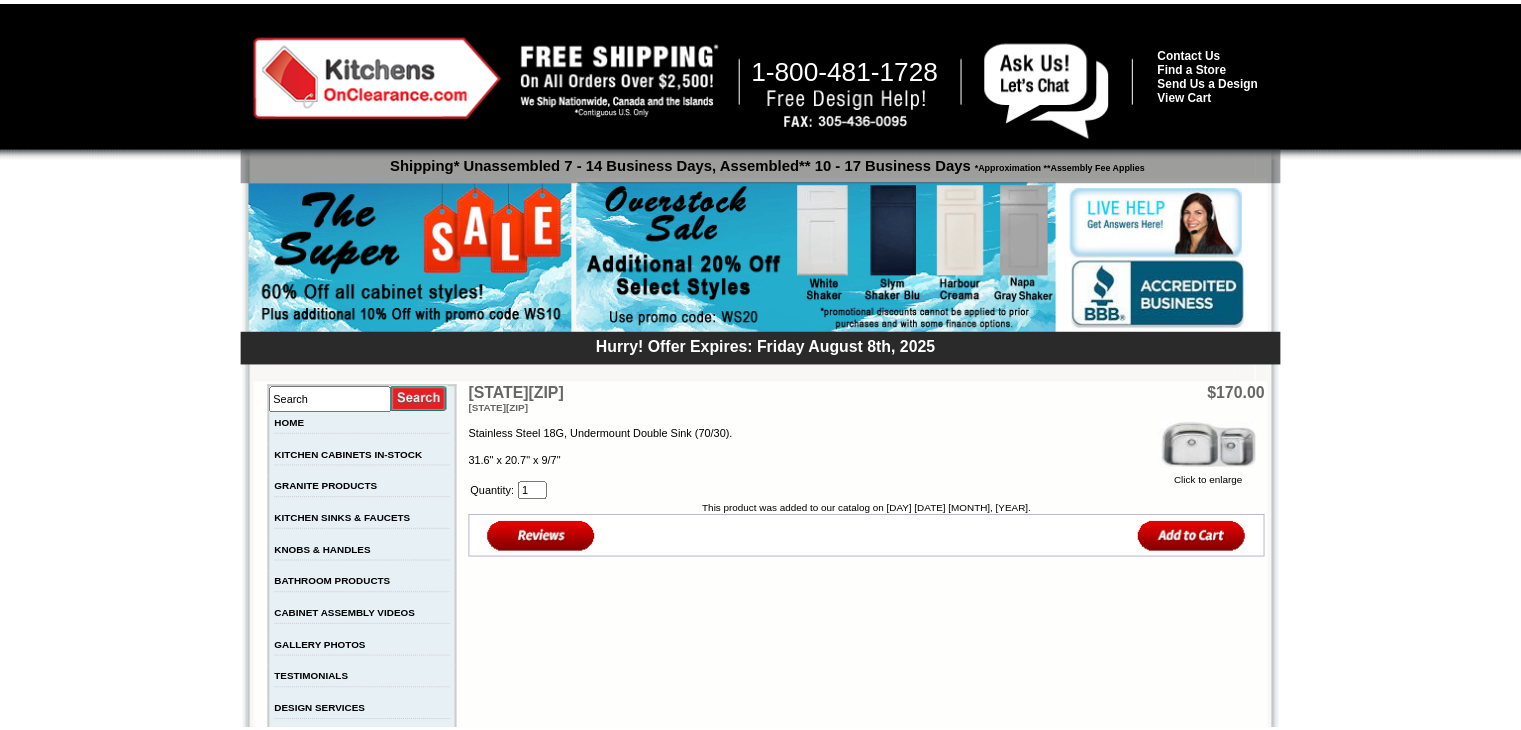 scroll, scrollTop: 0, scrollLeft: 0, axis: both 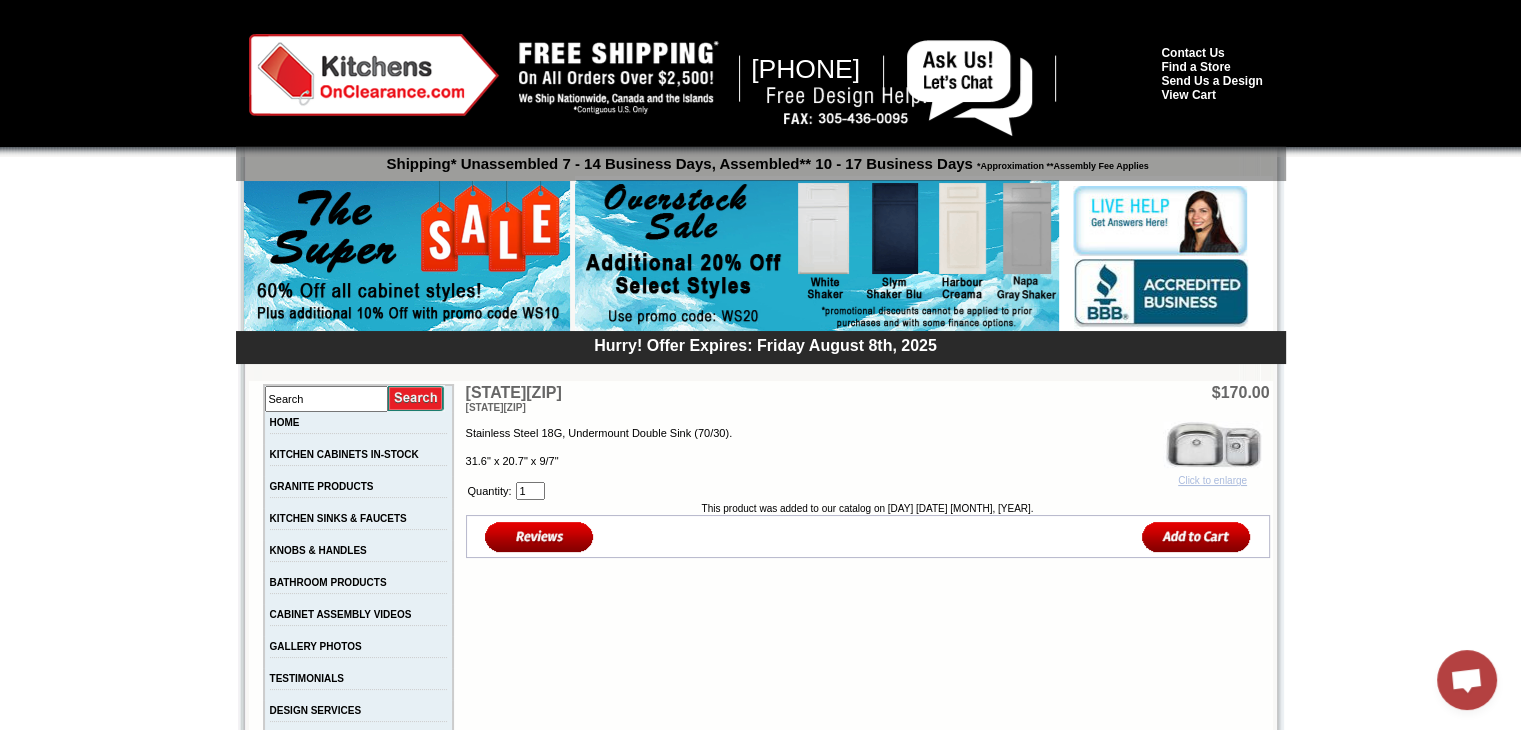 click on "Click to enlarge" at bounding box center (1213, 475) 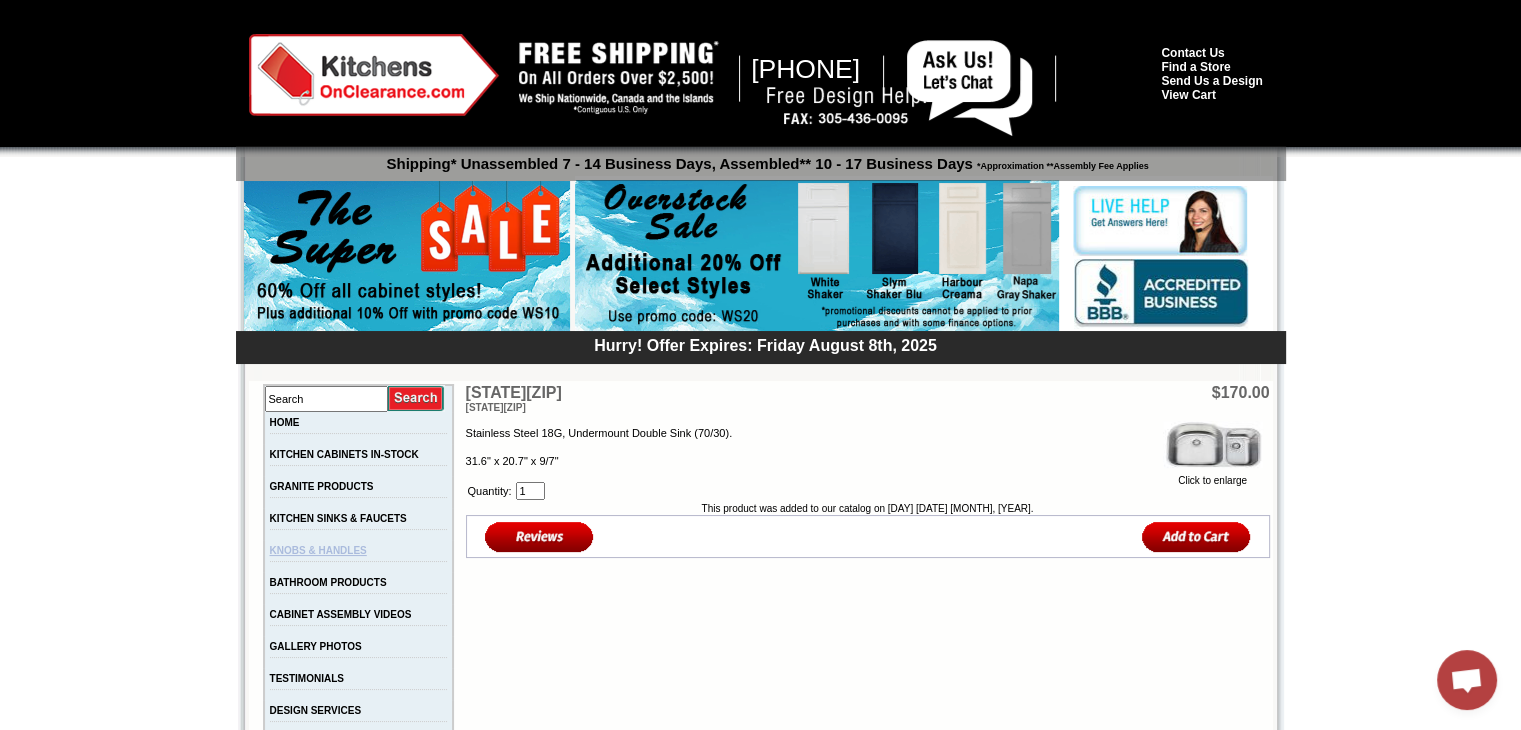 click on "KNOBS & HANDLES" at bounding box center (318, 550) 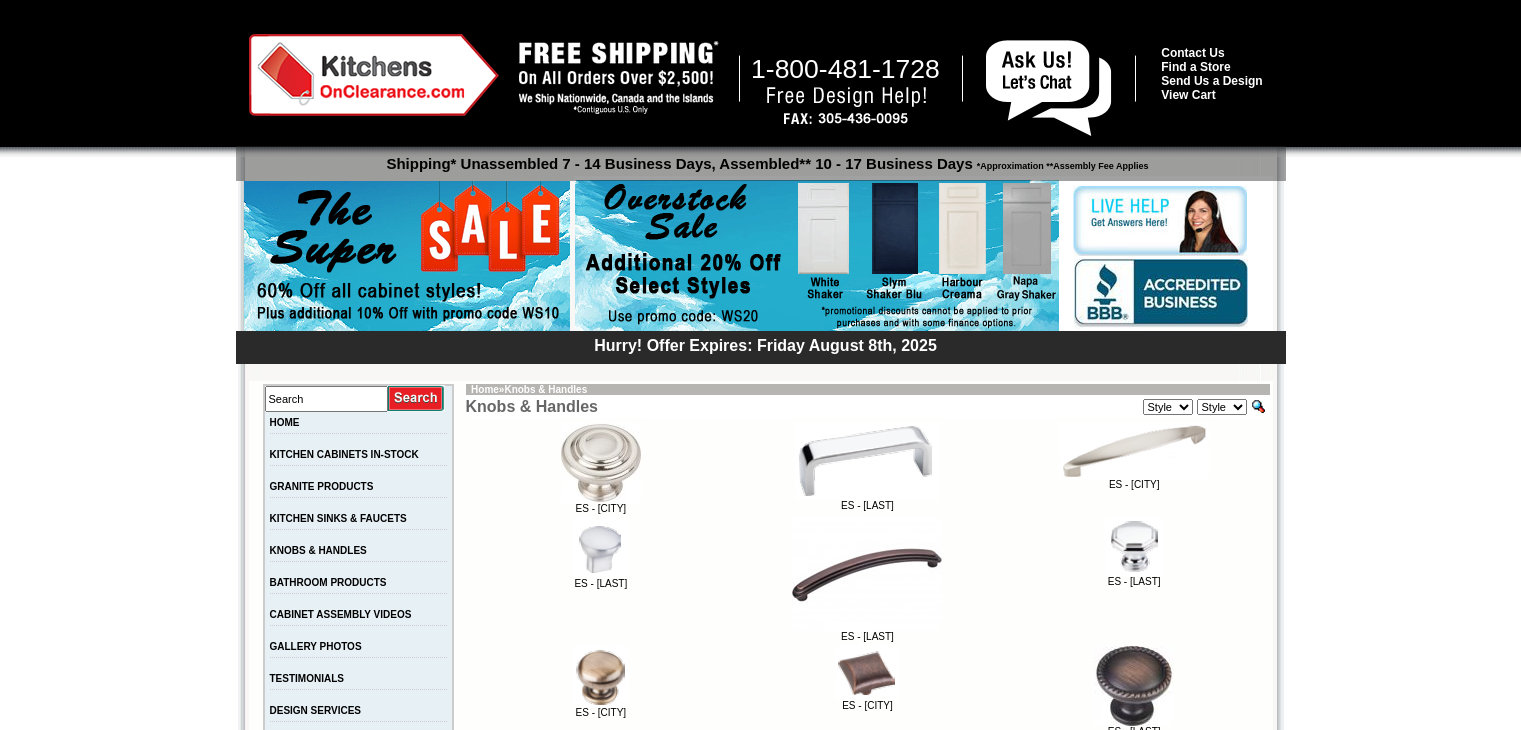 scroll, scrollTop: 0, scrollLeft: 0, axis: both 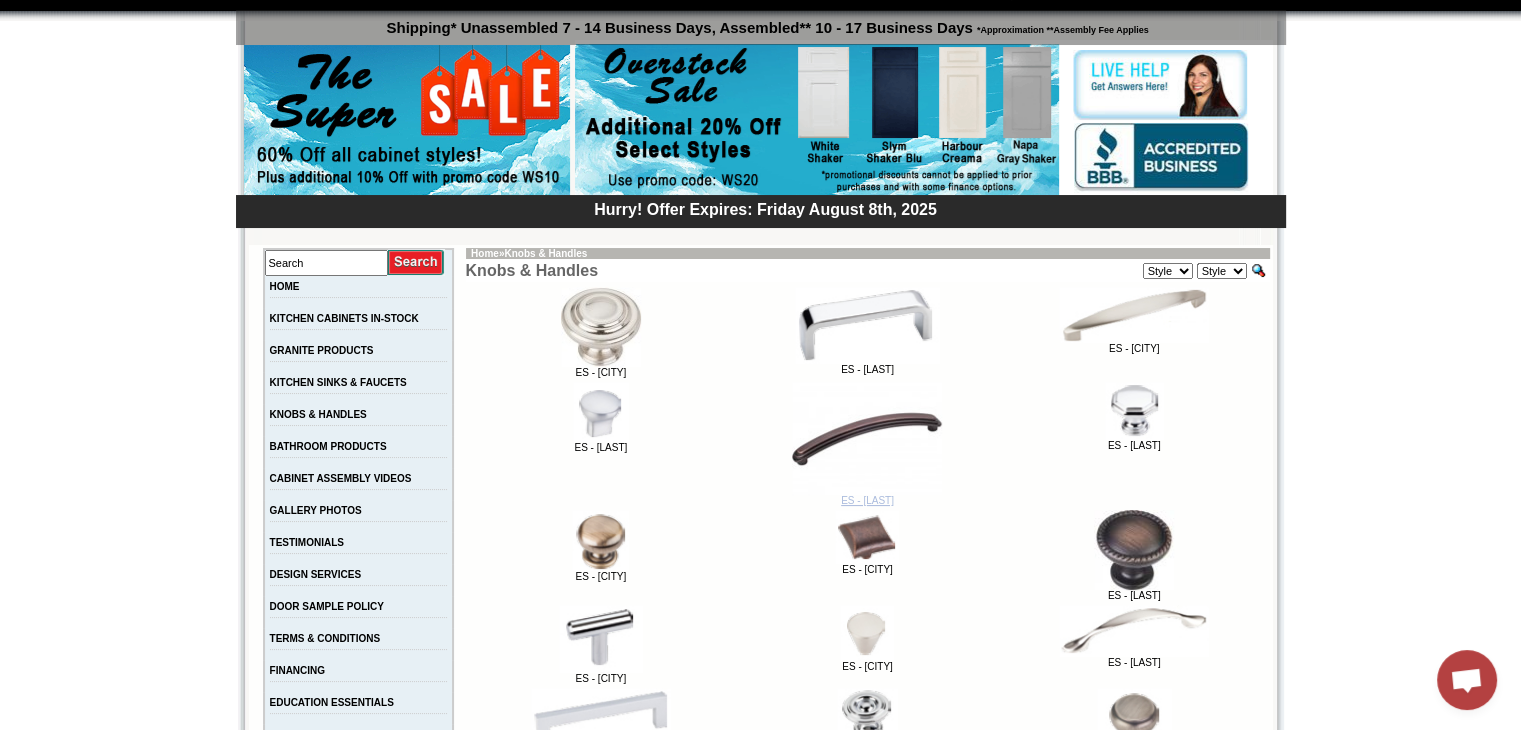 click at bounding box center [867, 438] 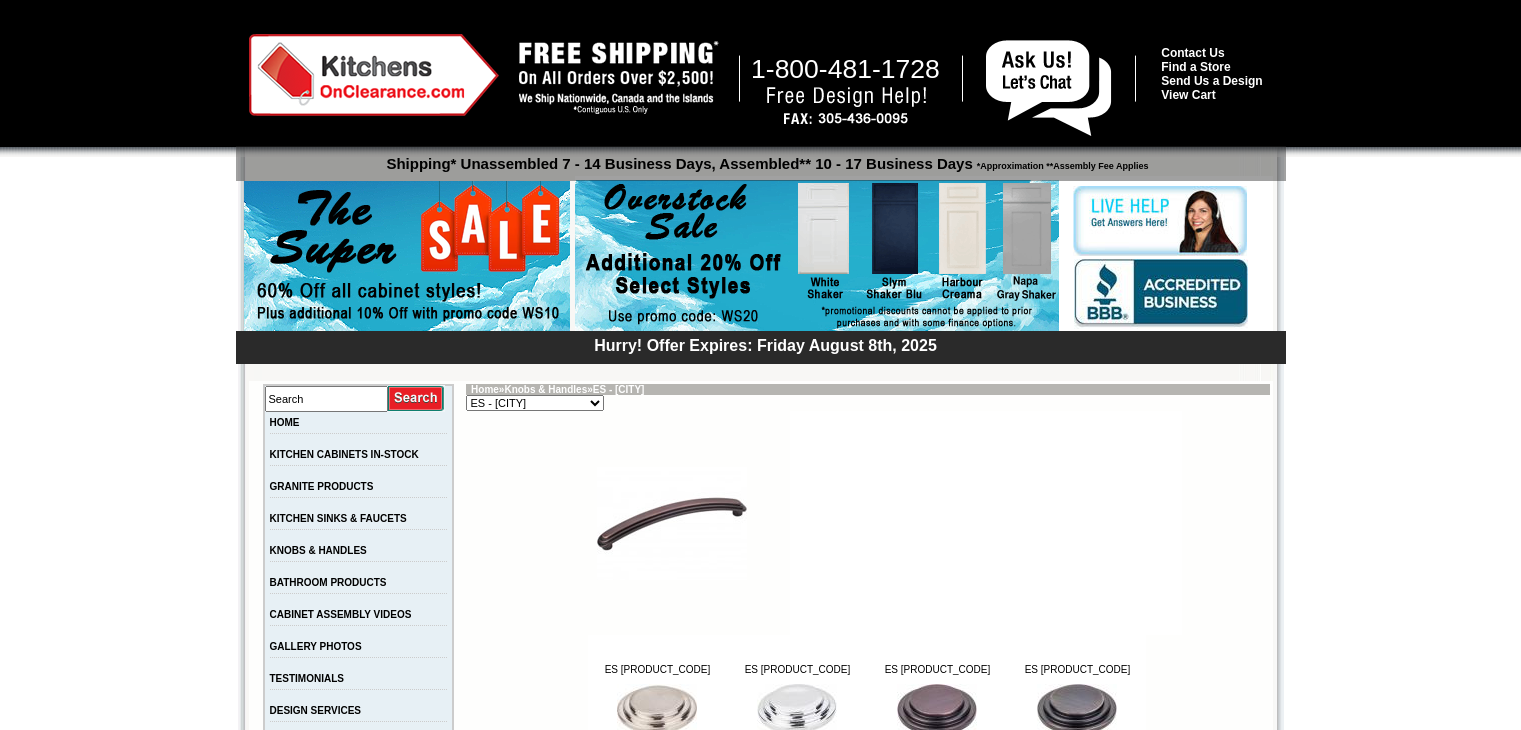 scroll, scrollTop: 0, scrollLeft: 0, axis: both 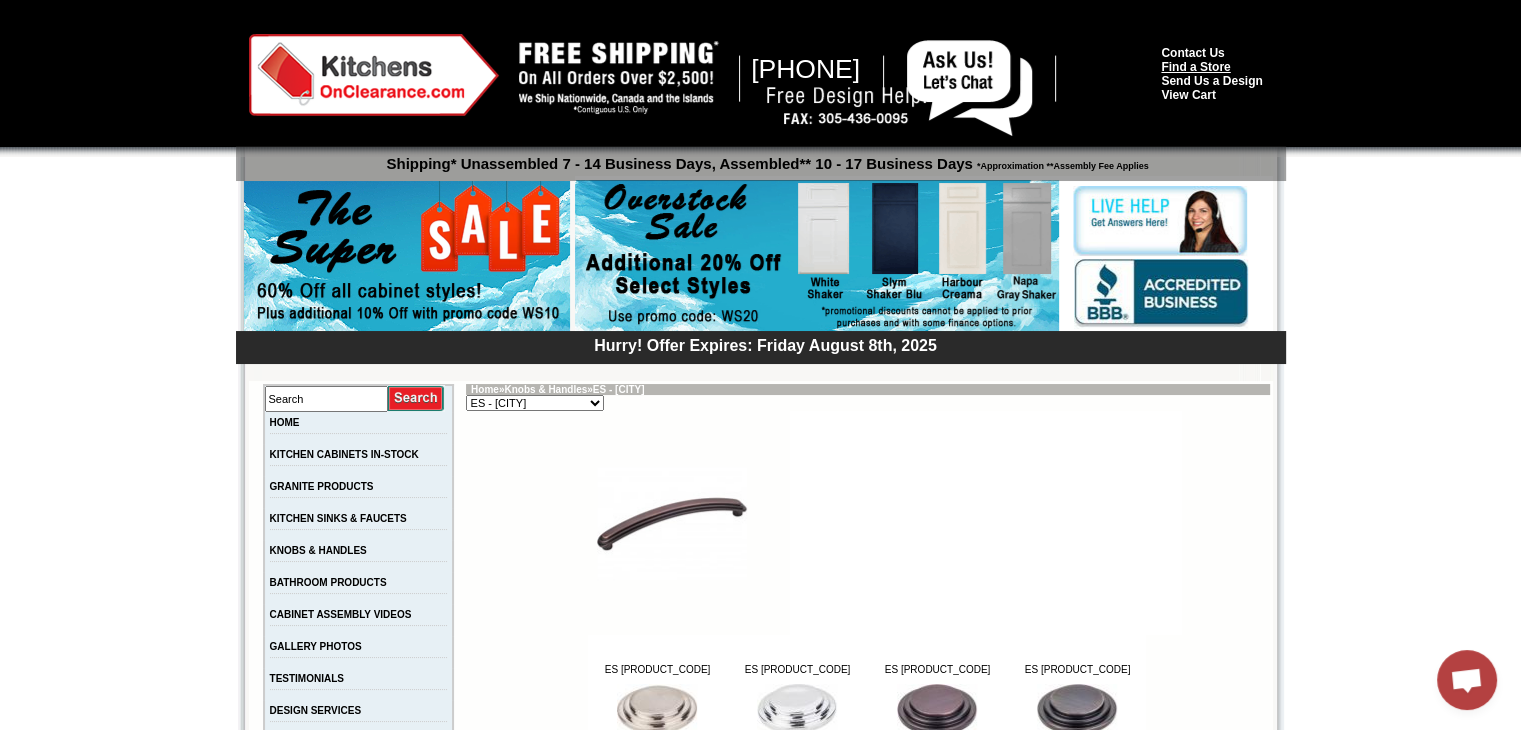 click on "Find a Store" at bounding box center (1195, 67) 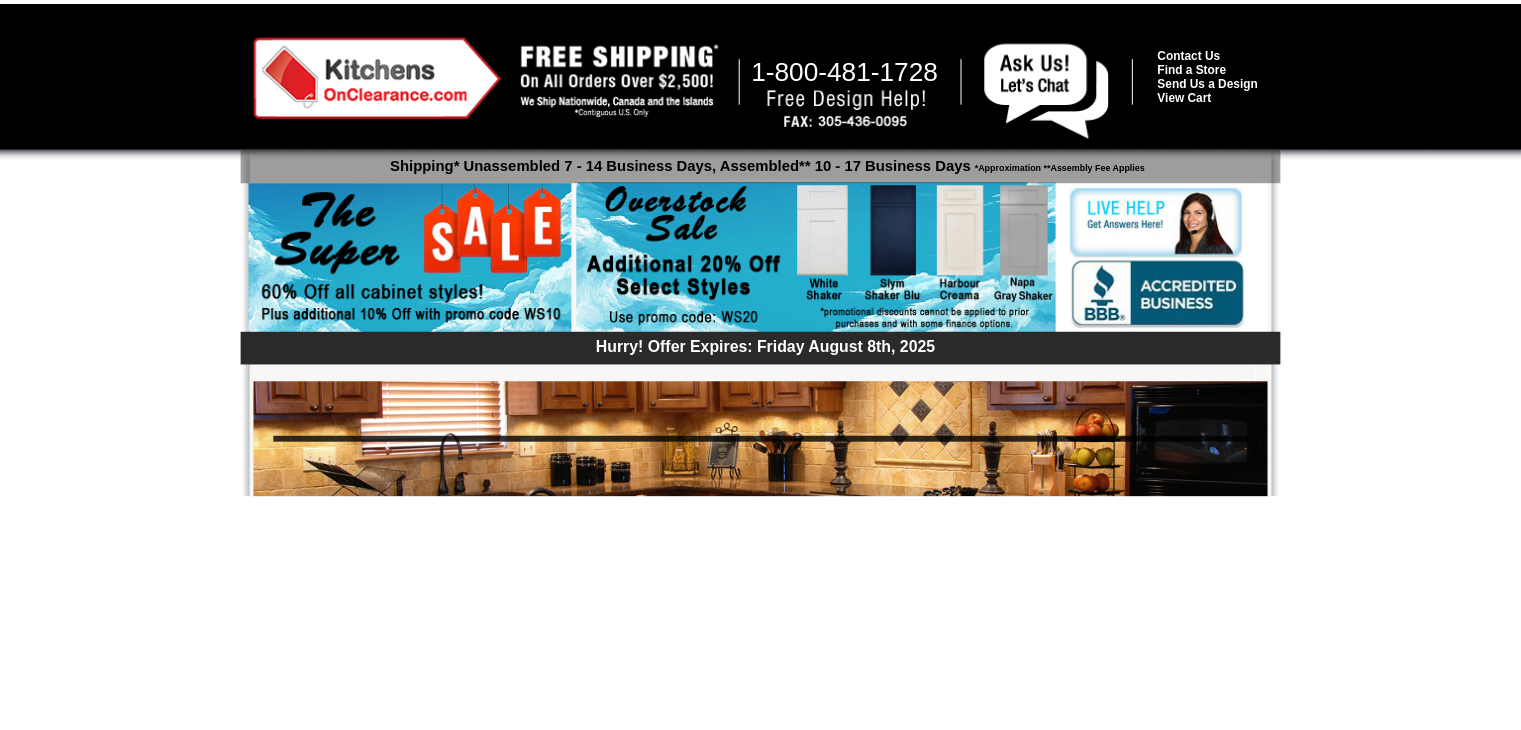 scroll, scrollTop: 0, scrollLeft: 0, axis: both 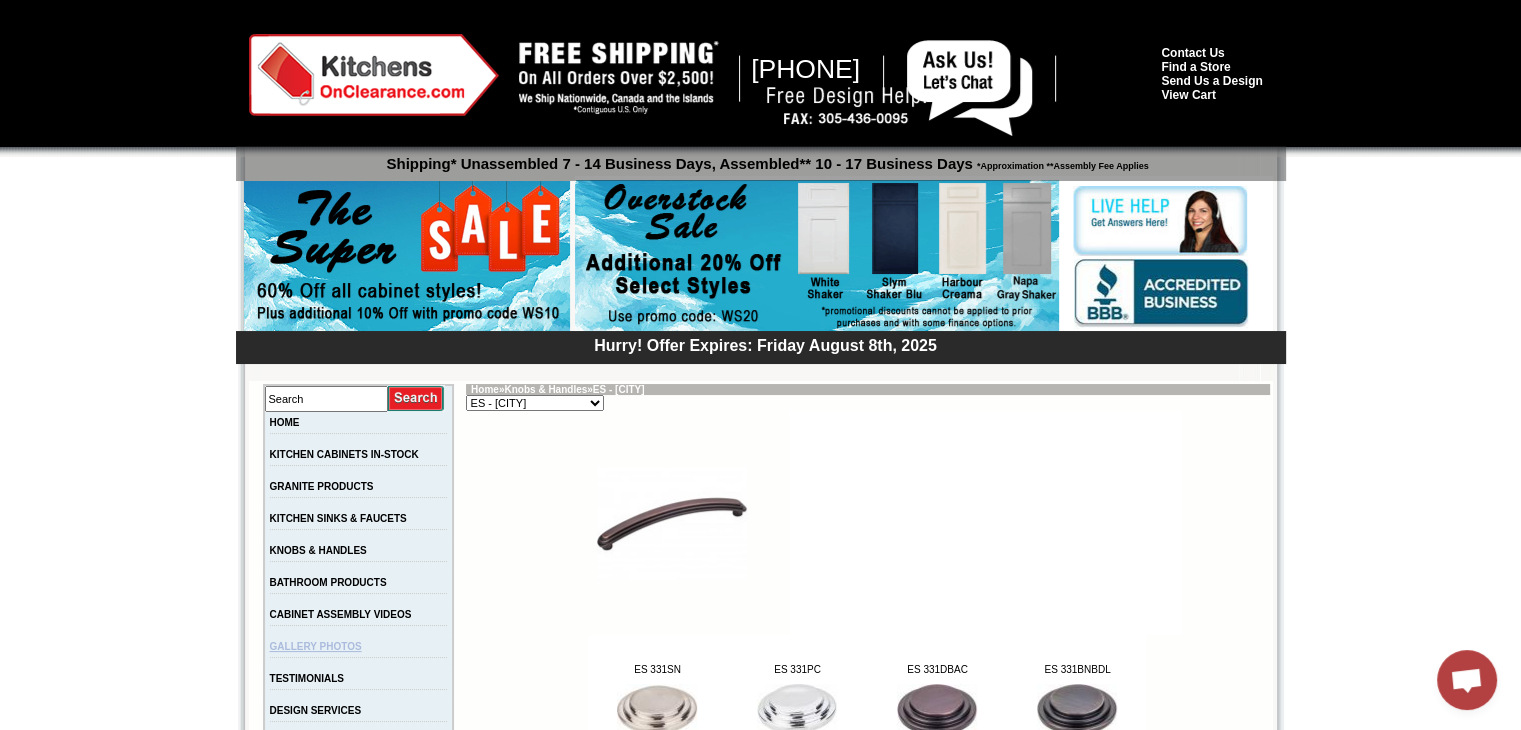 click on "GALLERY PHOTOS" at bounding box center [316, 646] 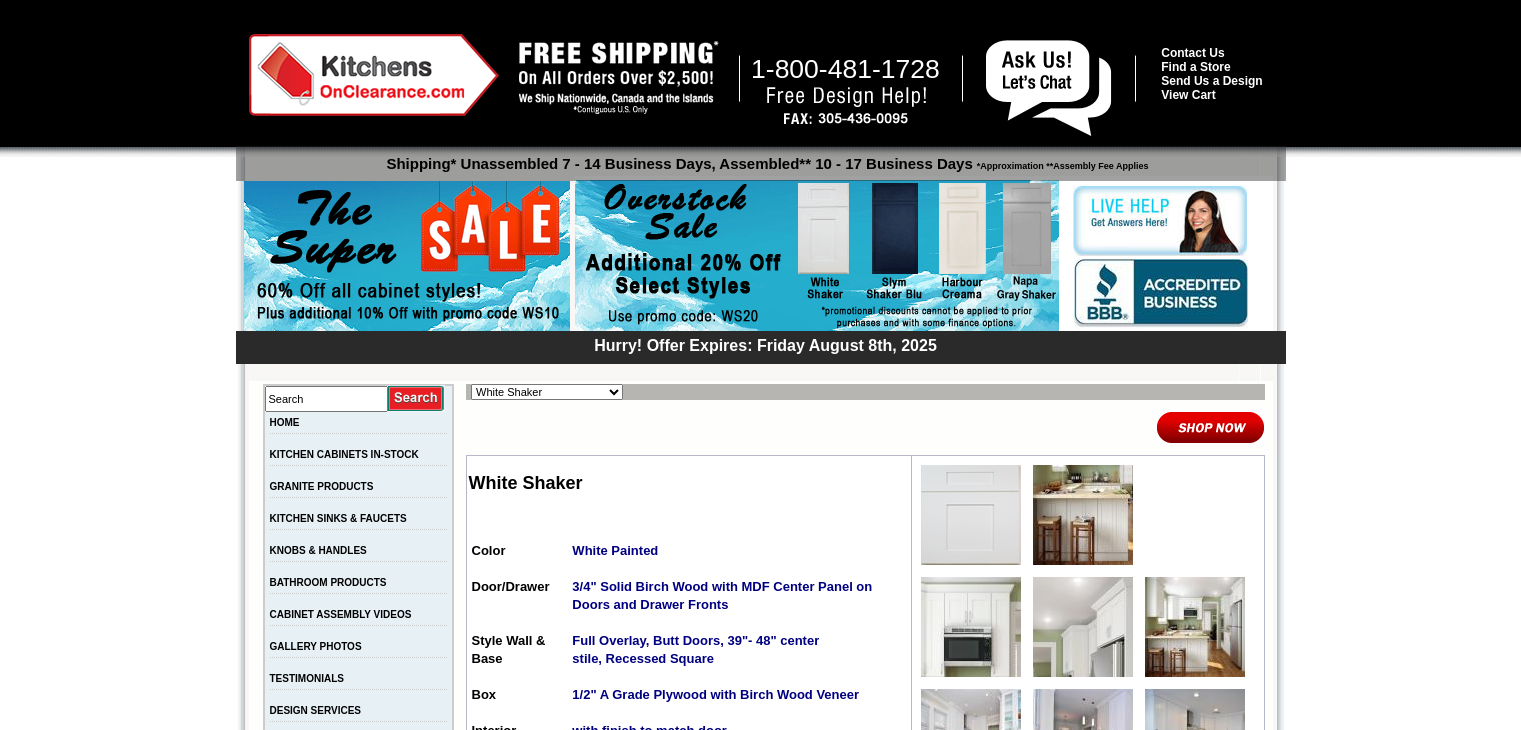 scroll, scrollTop: 0, scrollLeft: 0, axis: both 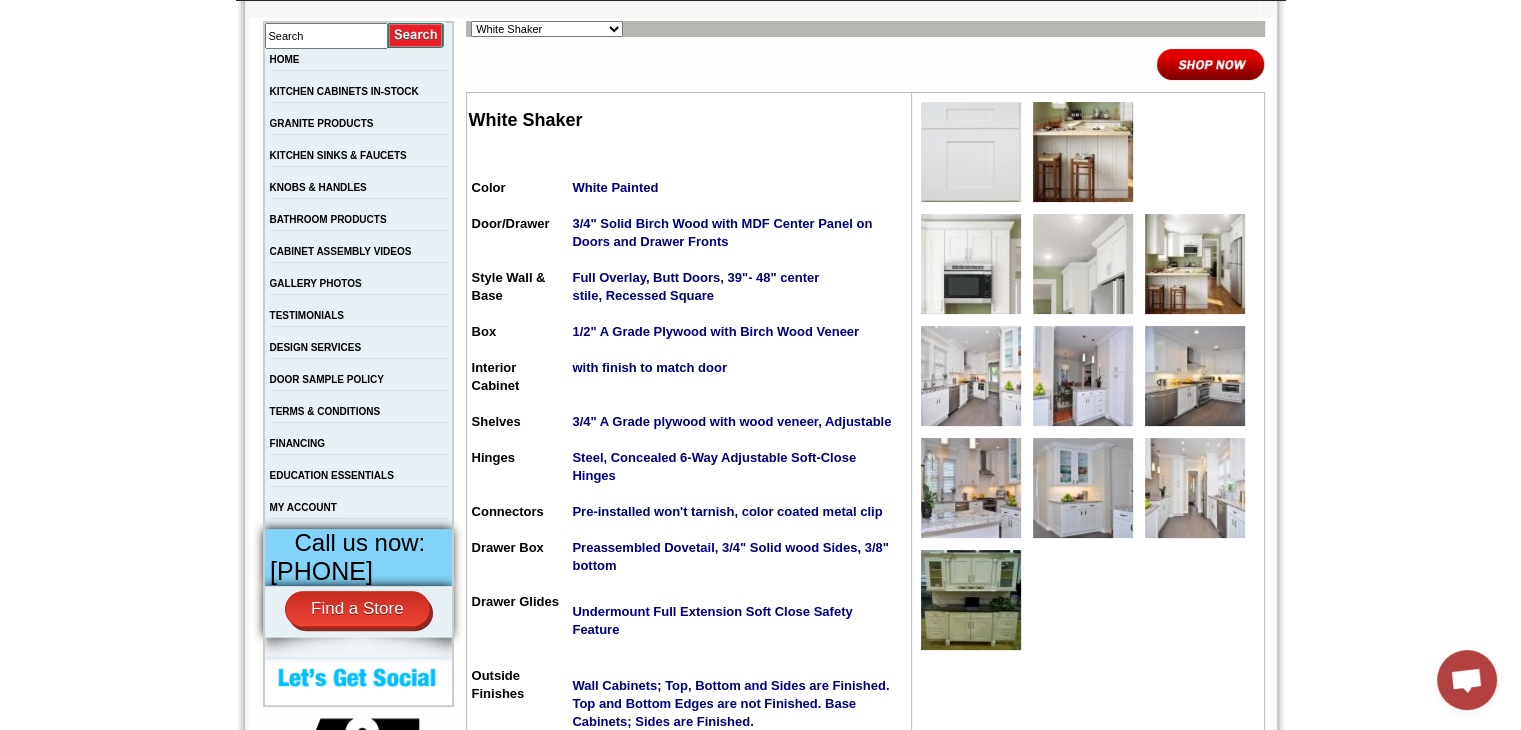 click at bounding box center [971, 264] 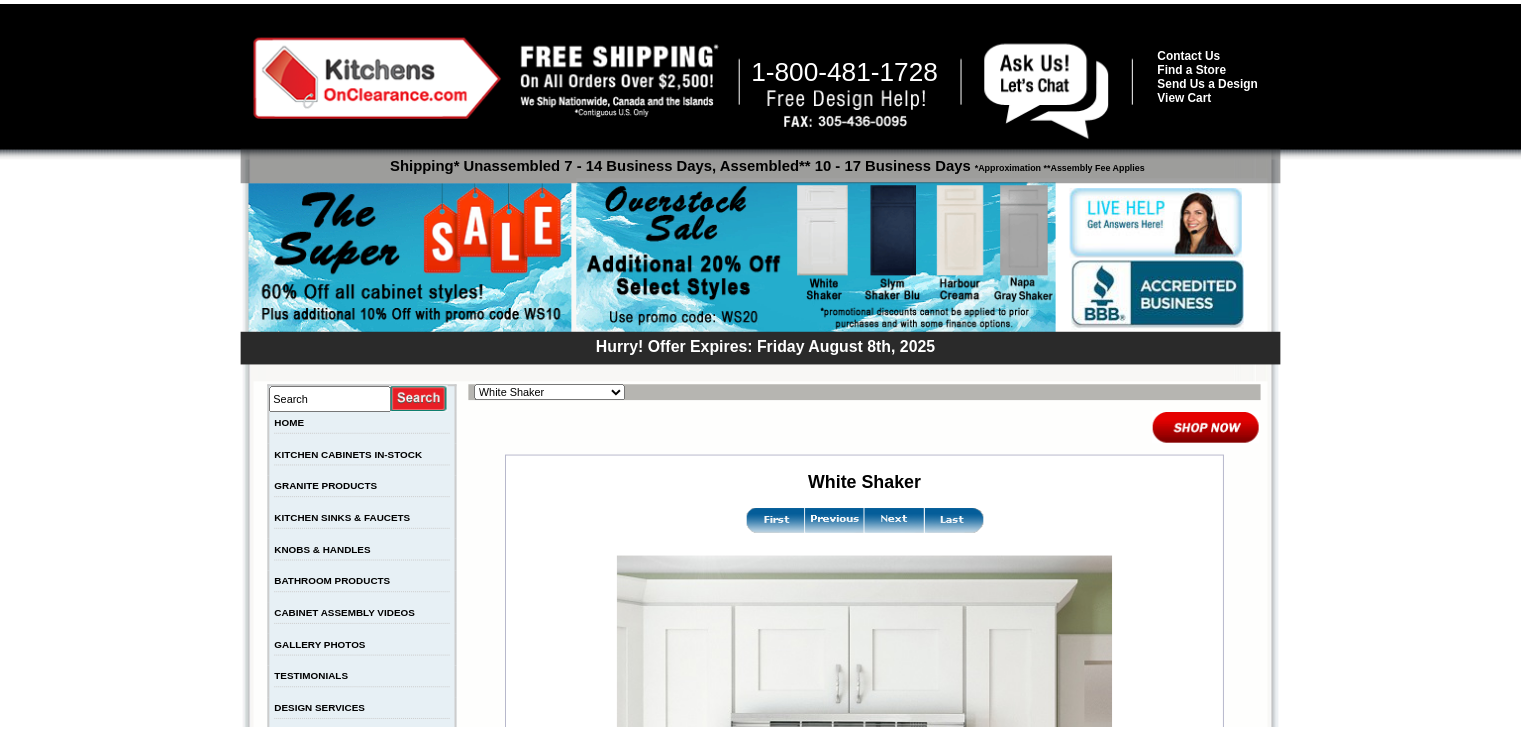 scroll, scrollTop: 0, scrollLeft: 0, axis: both 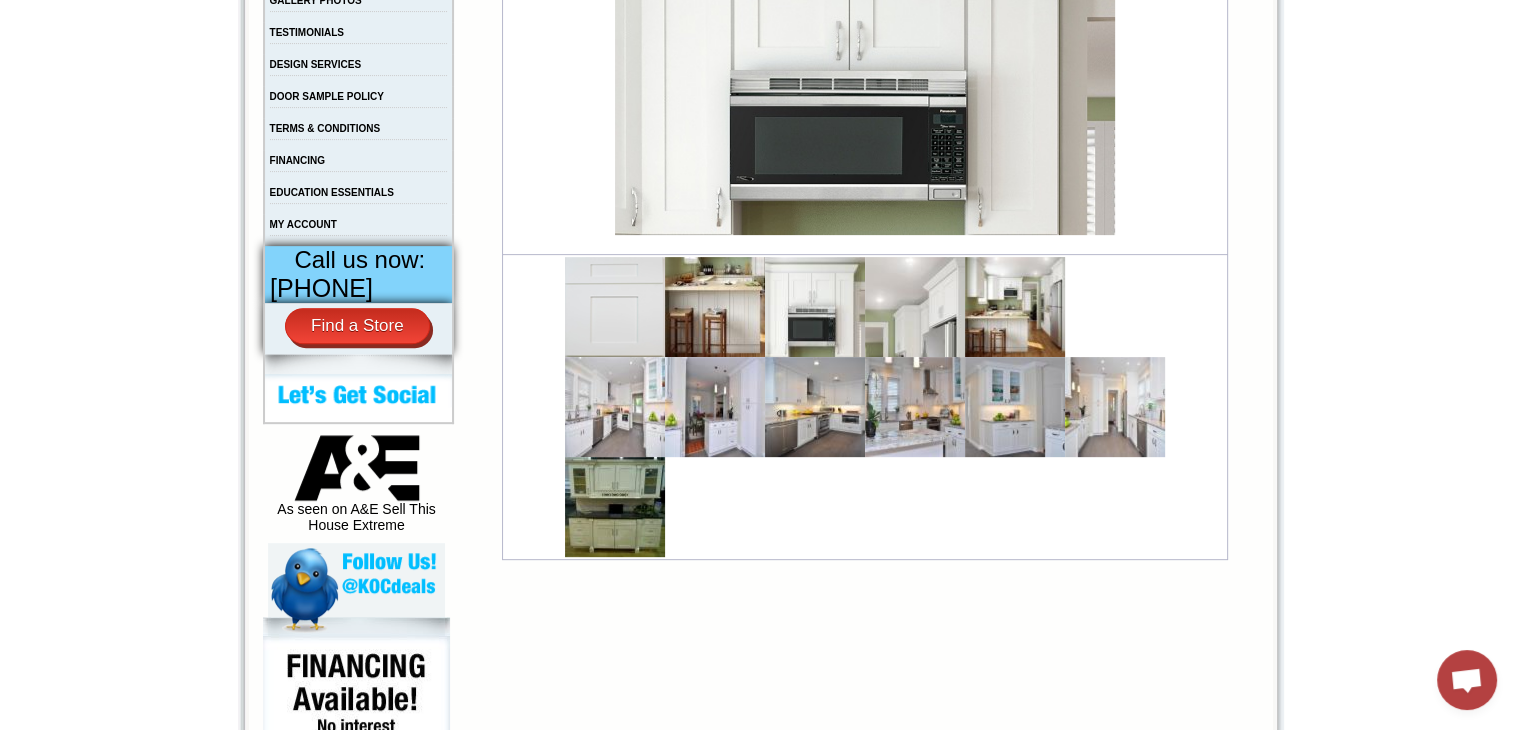 click at bounding box center (815, 407) 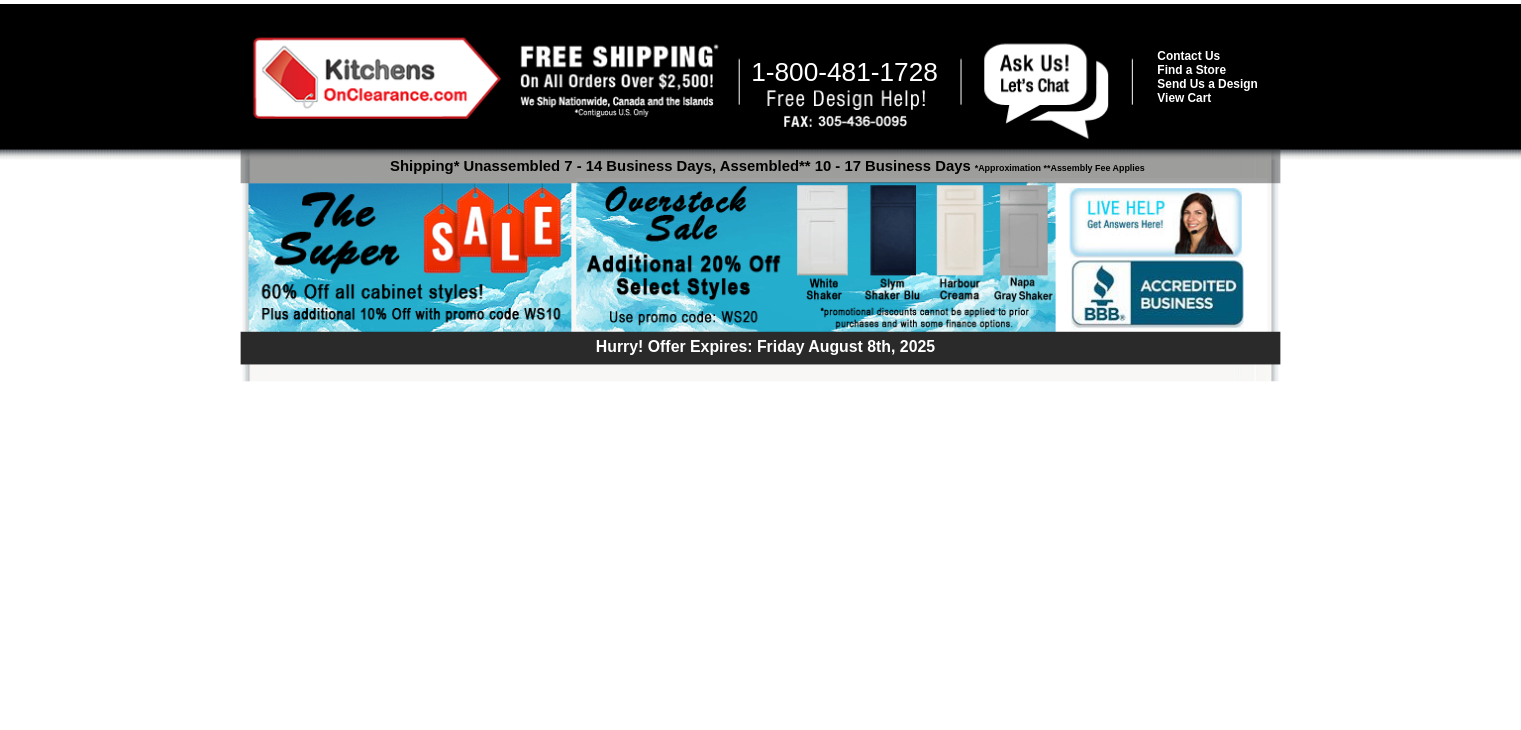 scroll, scrollTop: 0, scrollLeft: 0, axis: both 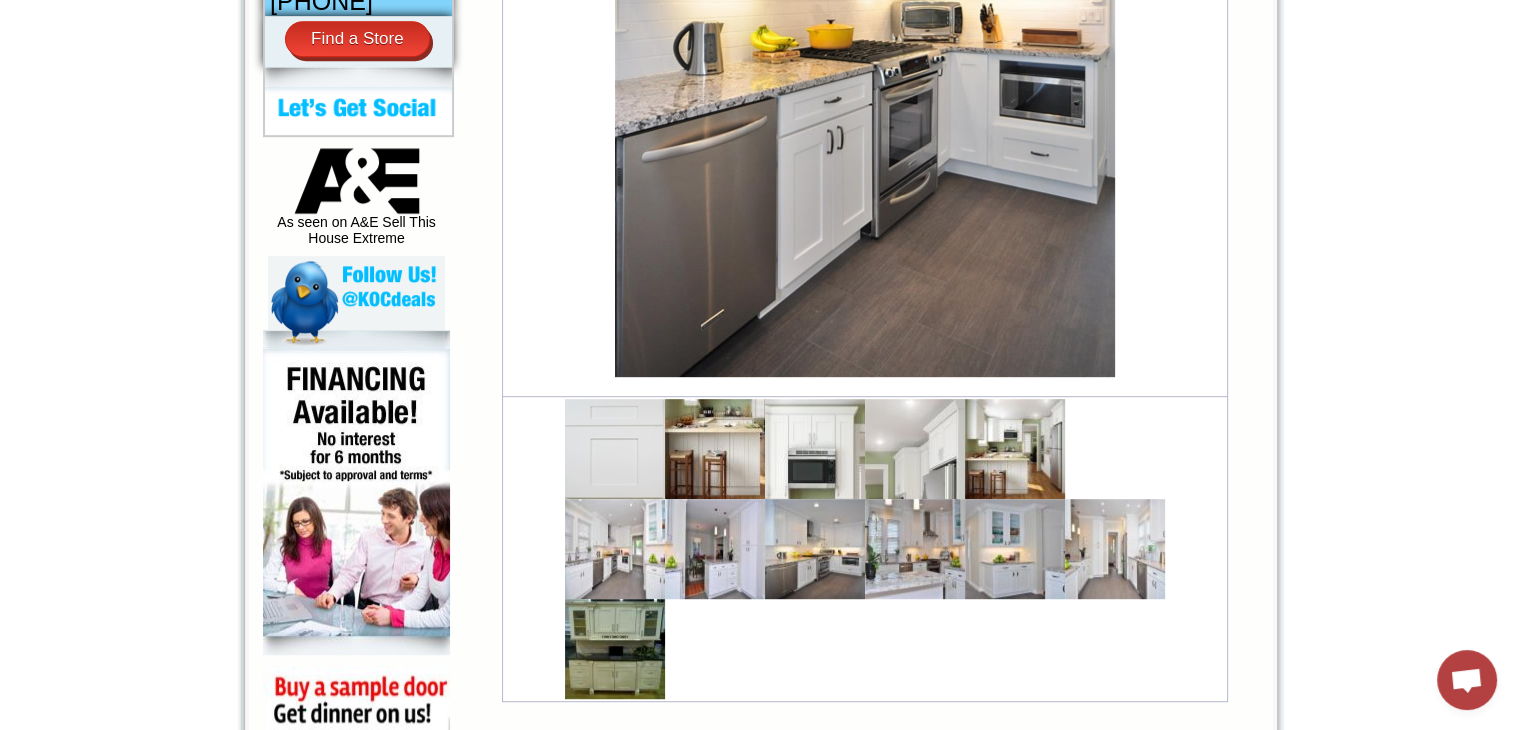 click at bounding box center [1015, 449] 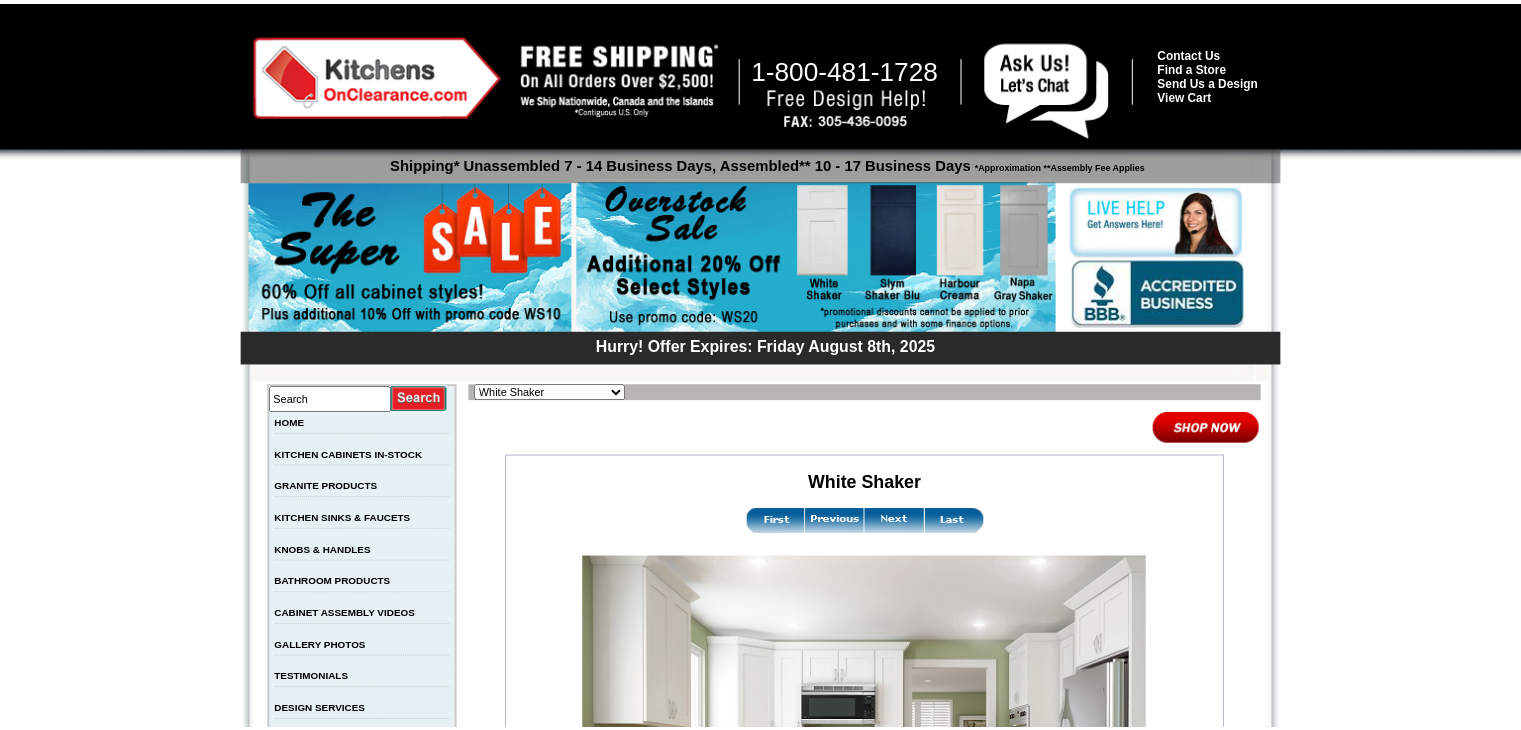 scroll, scrollTop: 0, scrollLeft: 0, axis: both 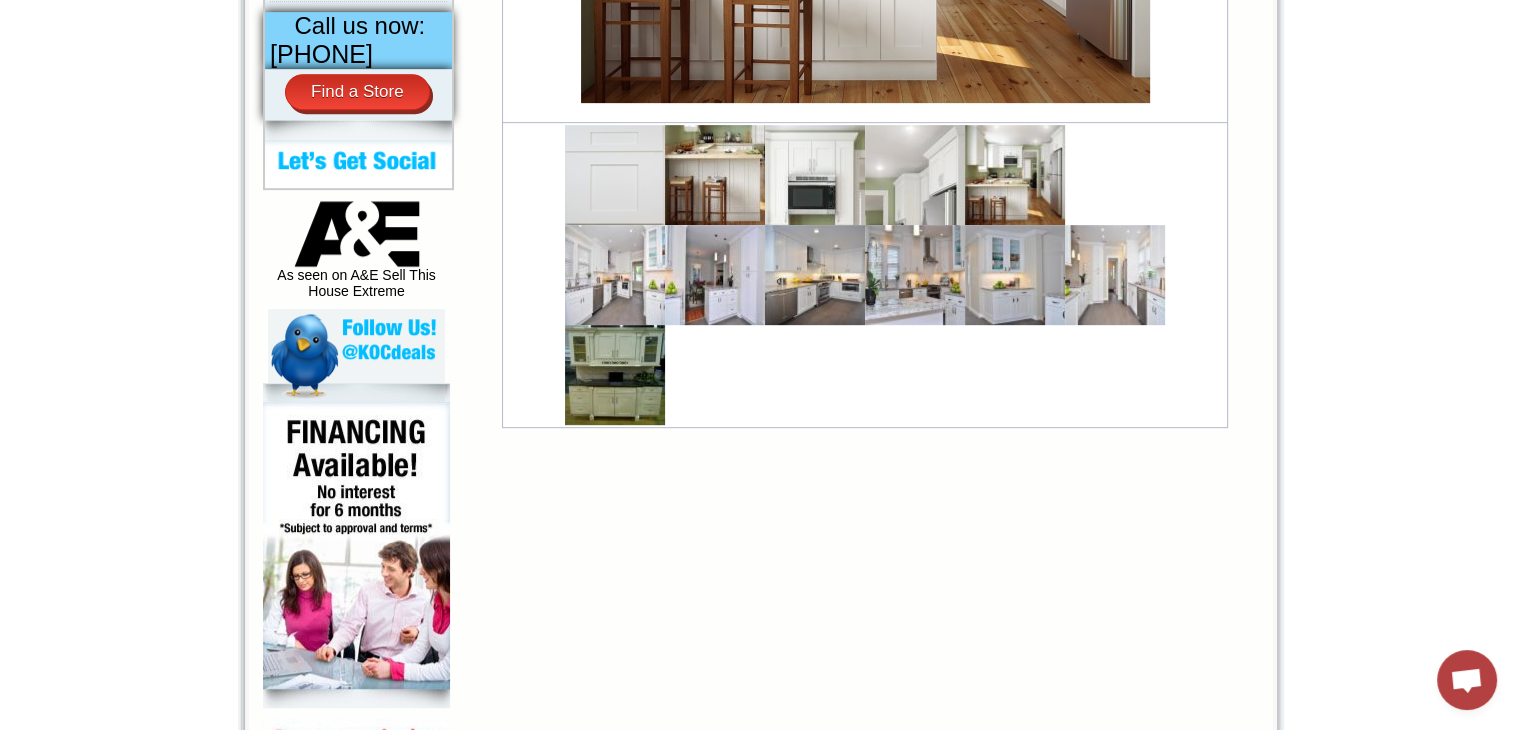 click at bounding box center [1115, 275] 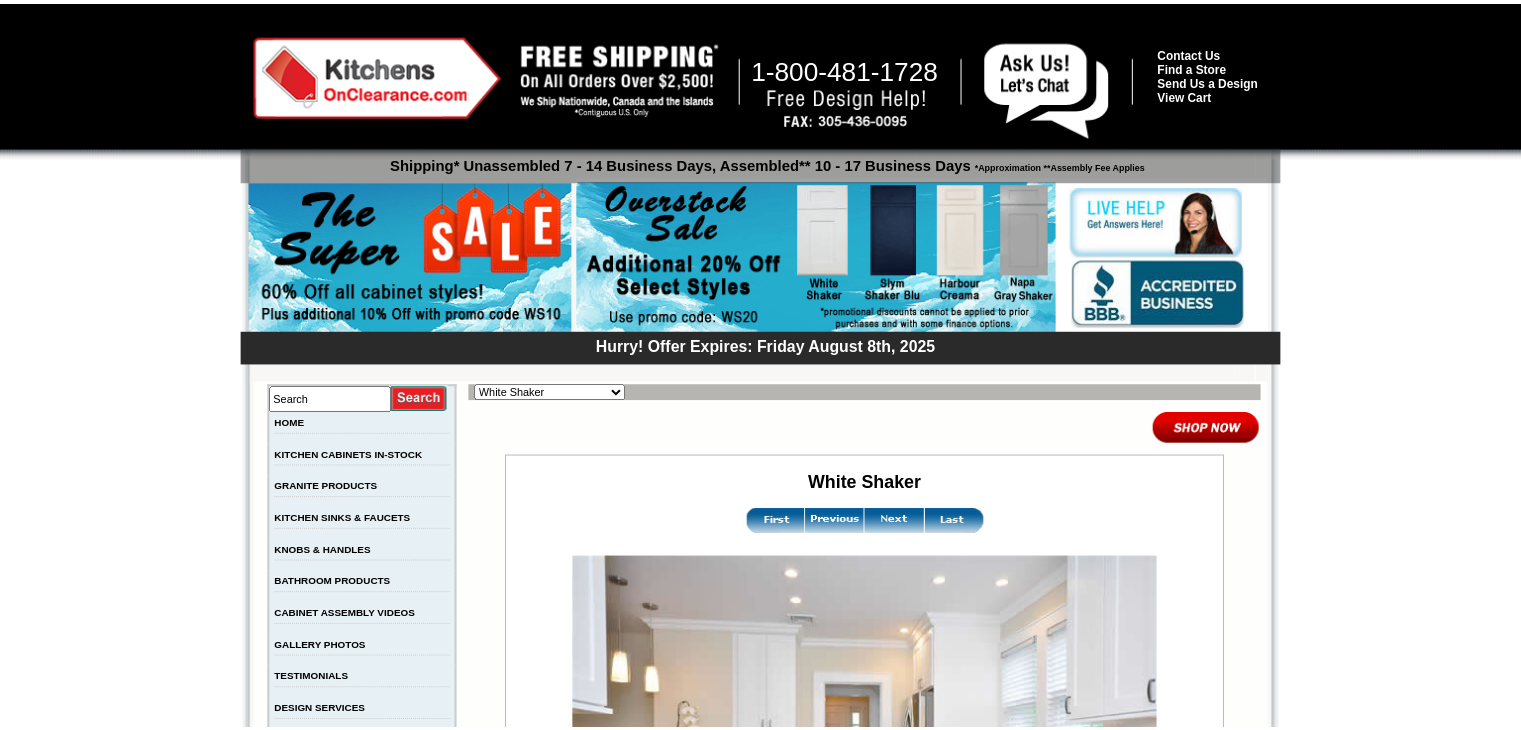 scroll, scrollTop: 0, scrollLeft: 0, axis: both 